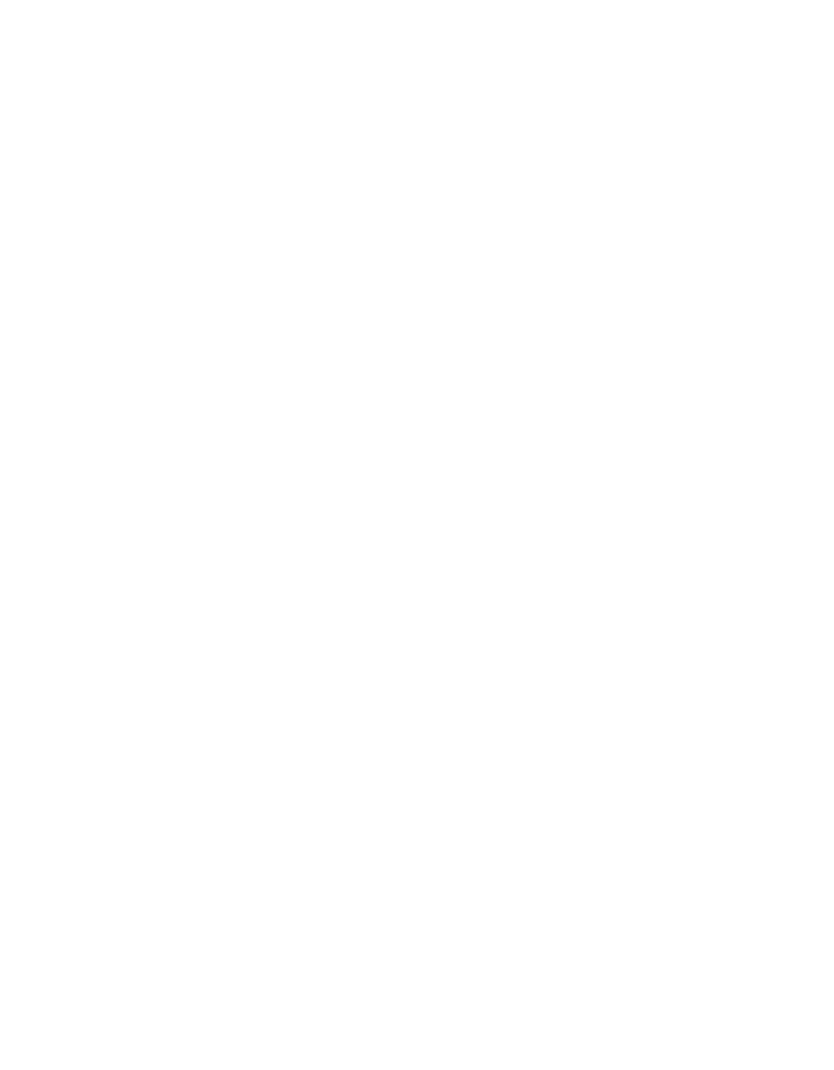 scroll, scrollTop: 0, scrollLeft: 0, axis: both 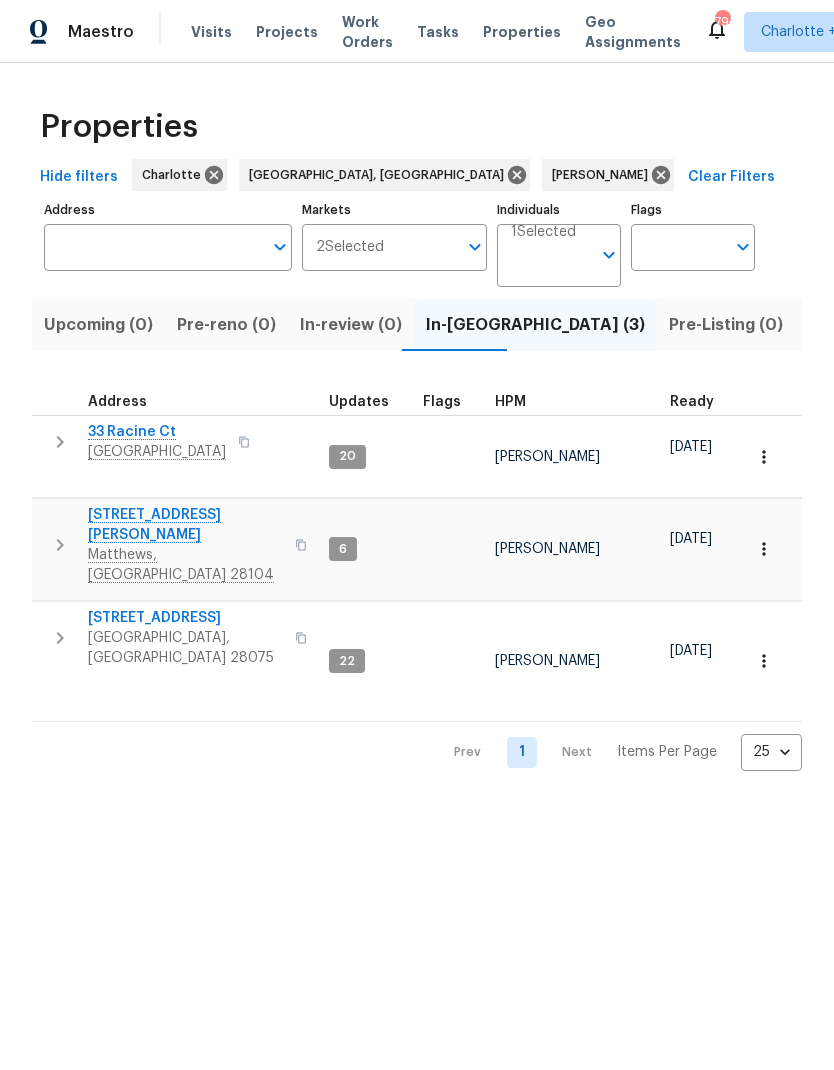 click at bounding box center (60, 442) 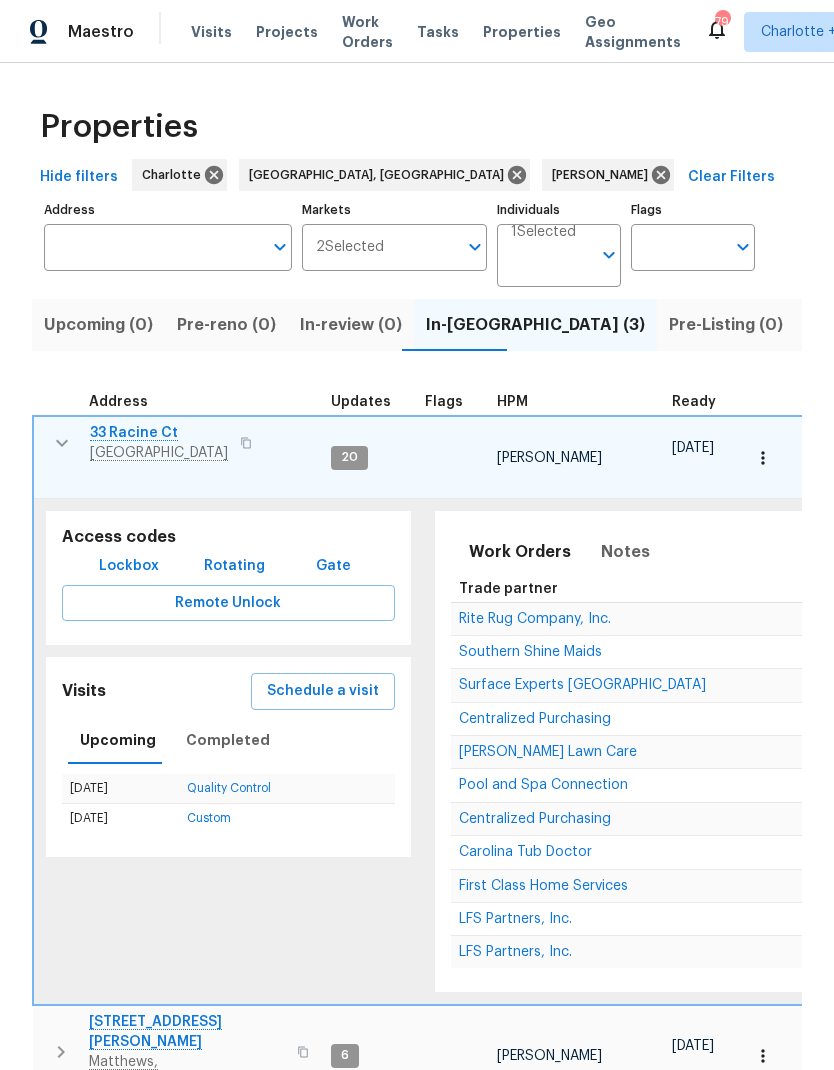 scroll, scrollTop: 4, scrollLeft: 0, axis: vertical 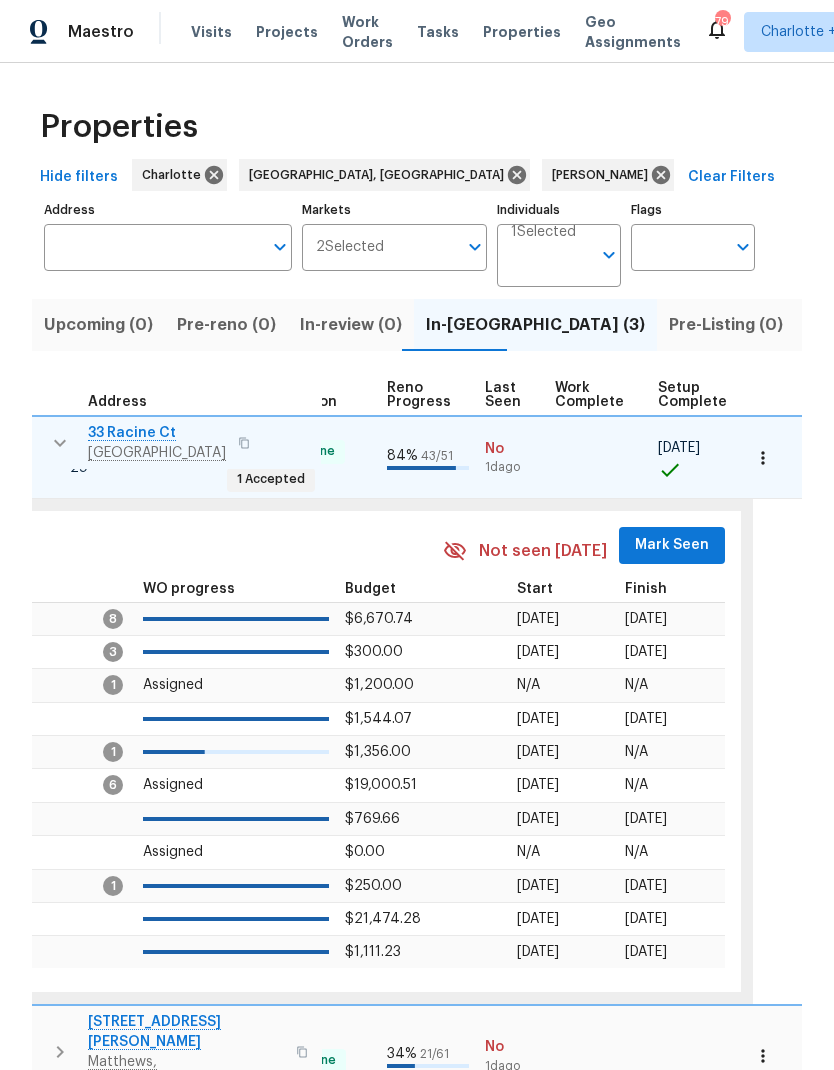 click on "Mark Seen" at bounding box center [672, 545] 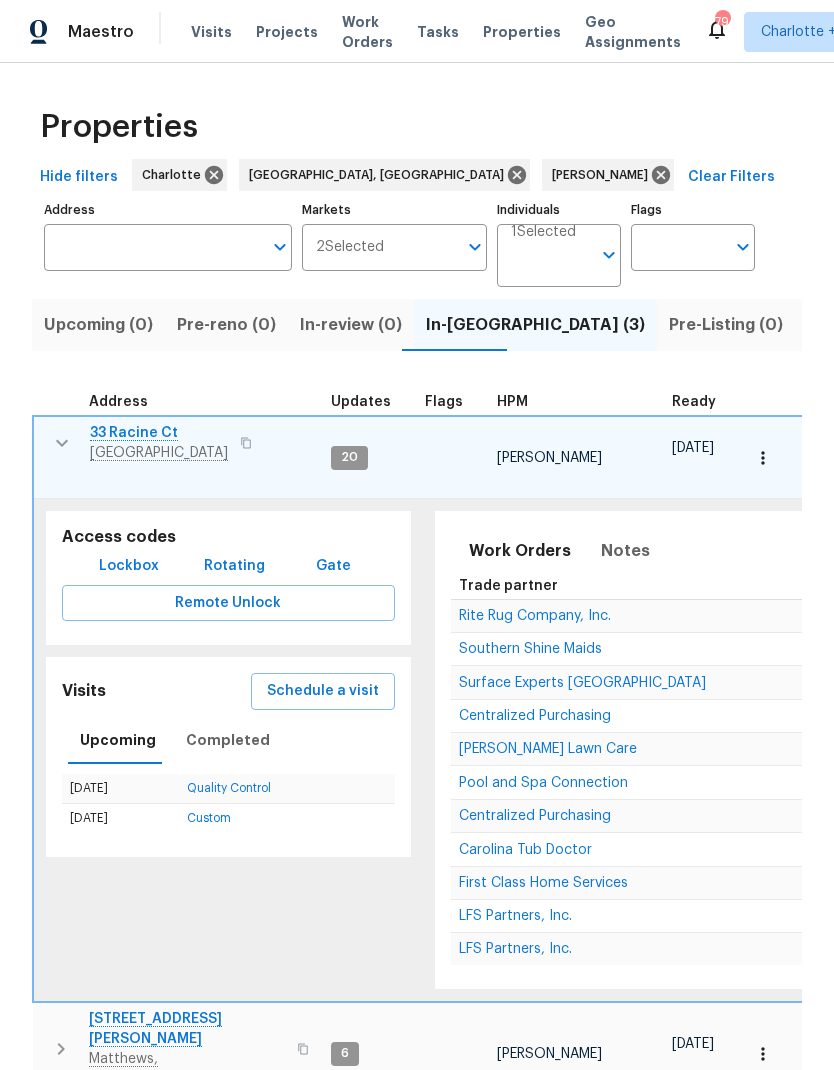 scroll, scrollTop: 0, scrollLeft: 0, axis: both 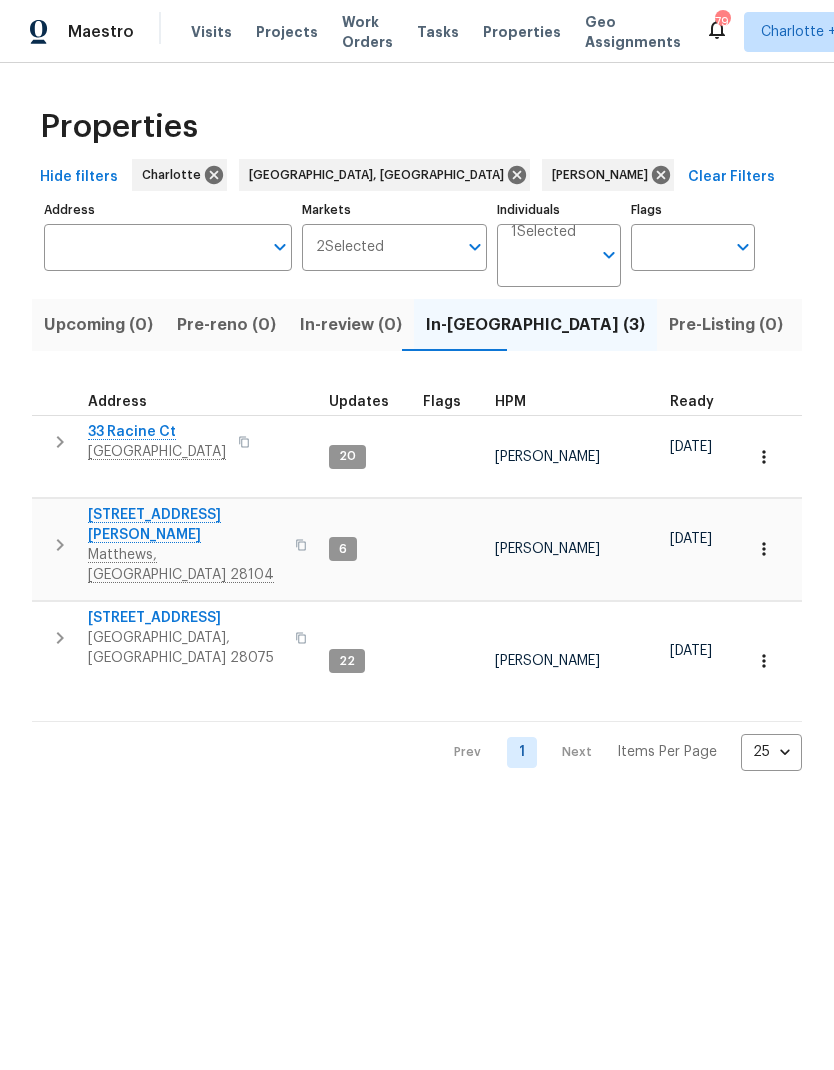 click at bounding box center (60, 545) 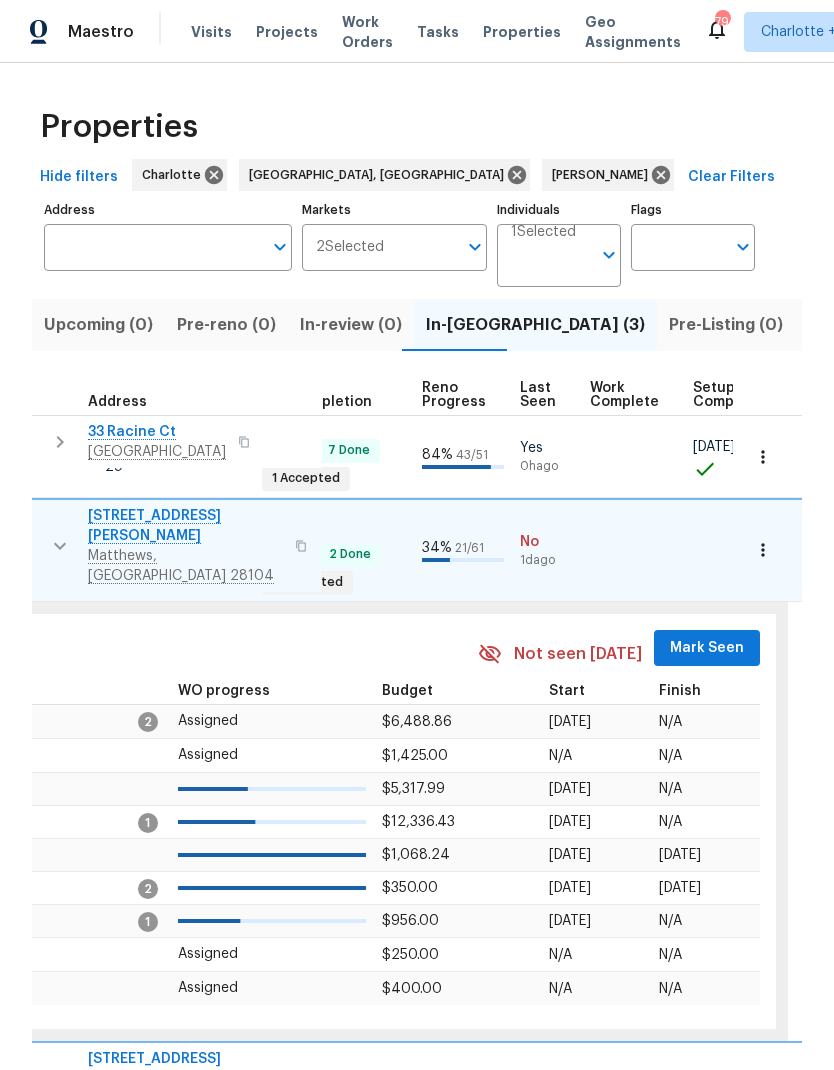 scroll, scrollTop: 0, scrollLeft: 839, axis: horizontal 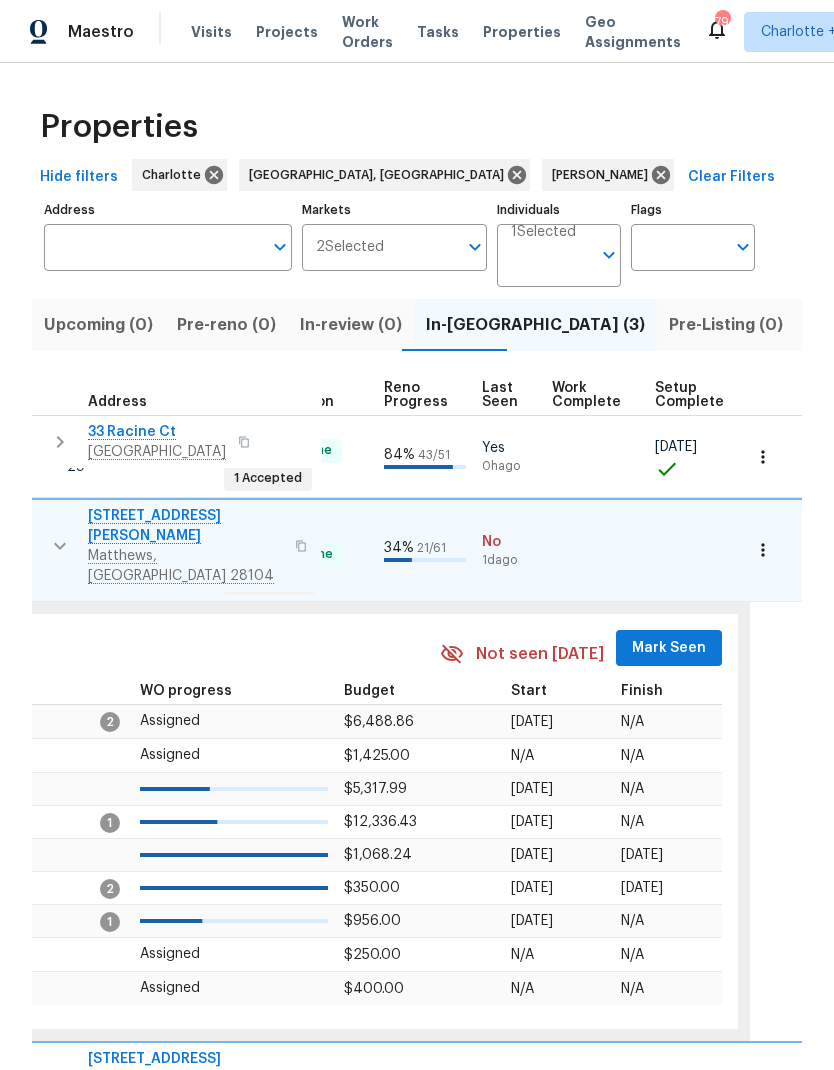 click on "Mark Seen" at bounding box center [669, 648] 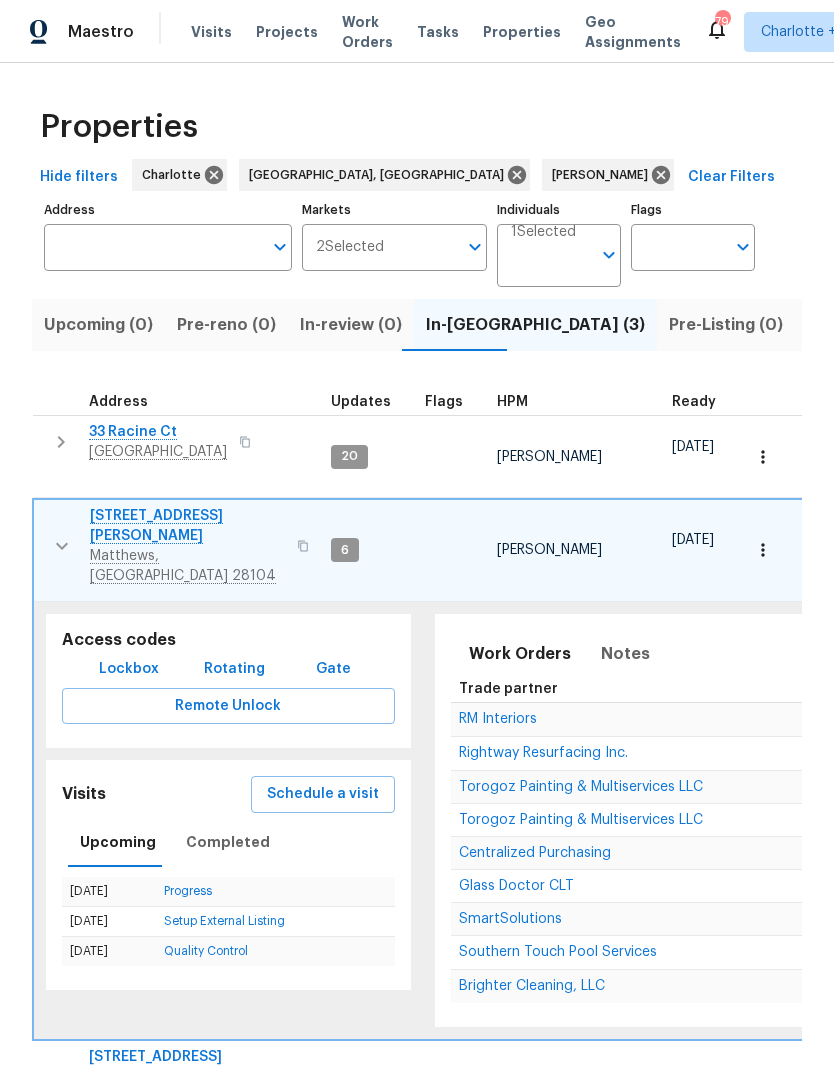 scroll, scrollTop: 0, scrollLeft: 0, axis: both 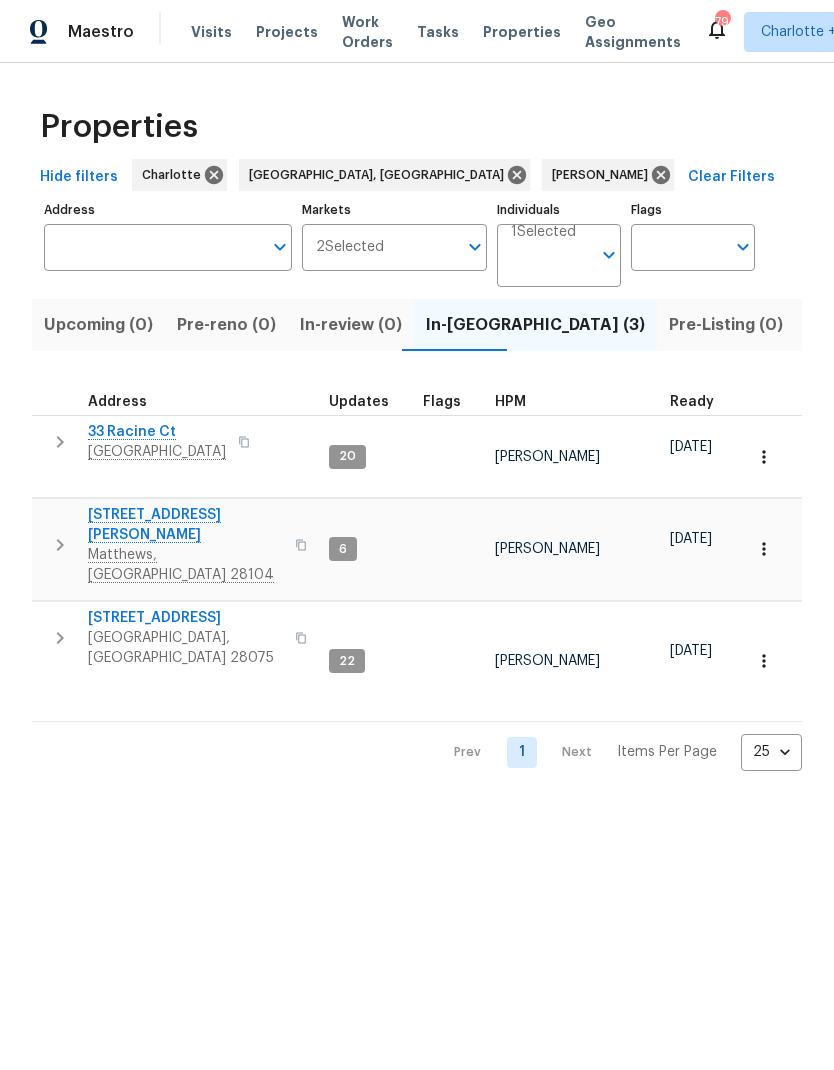 click 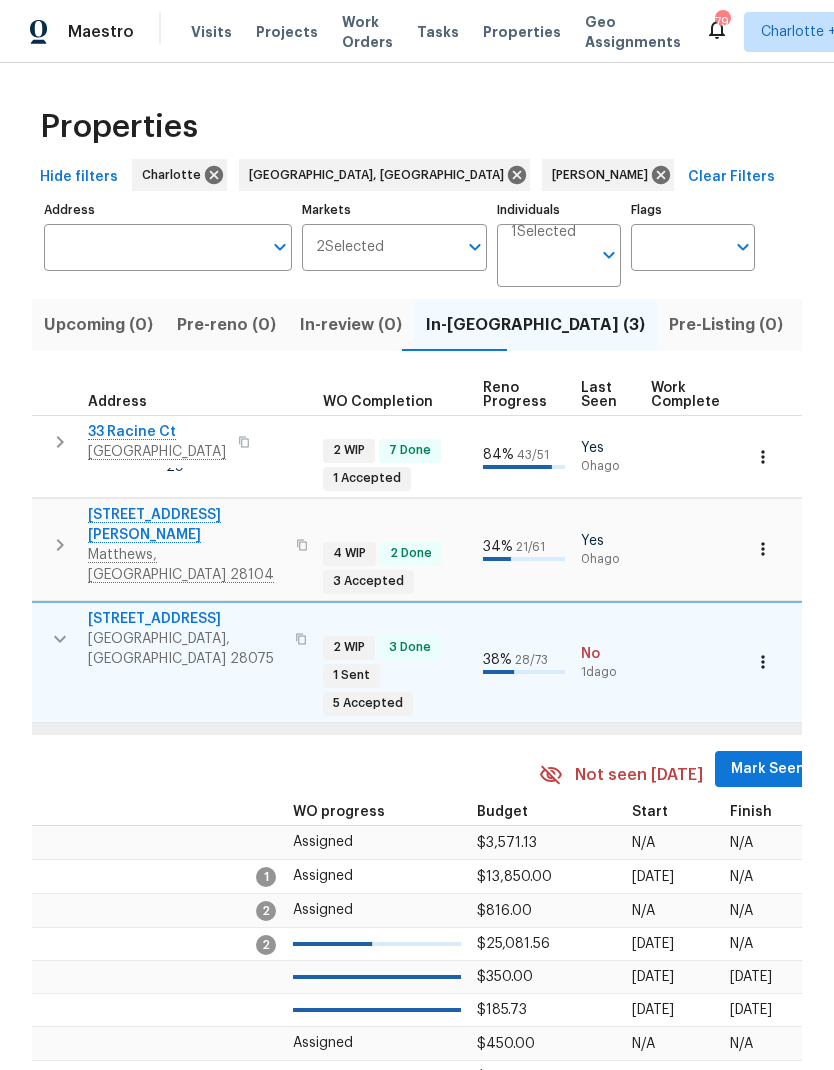 scroll, scrollTop: 0, scrollLeft: 782, axis: horizontal 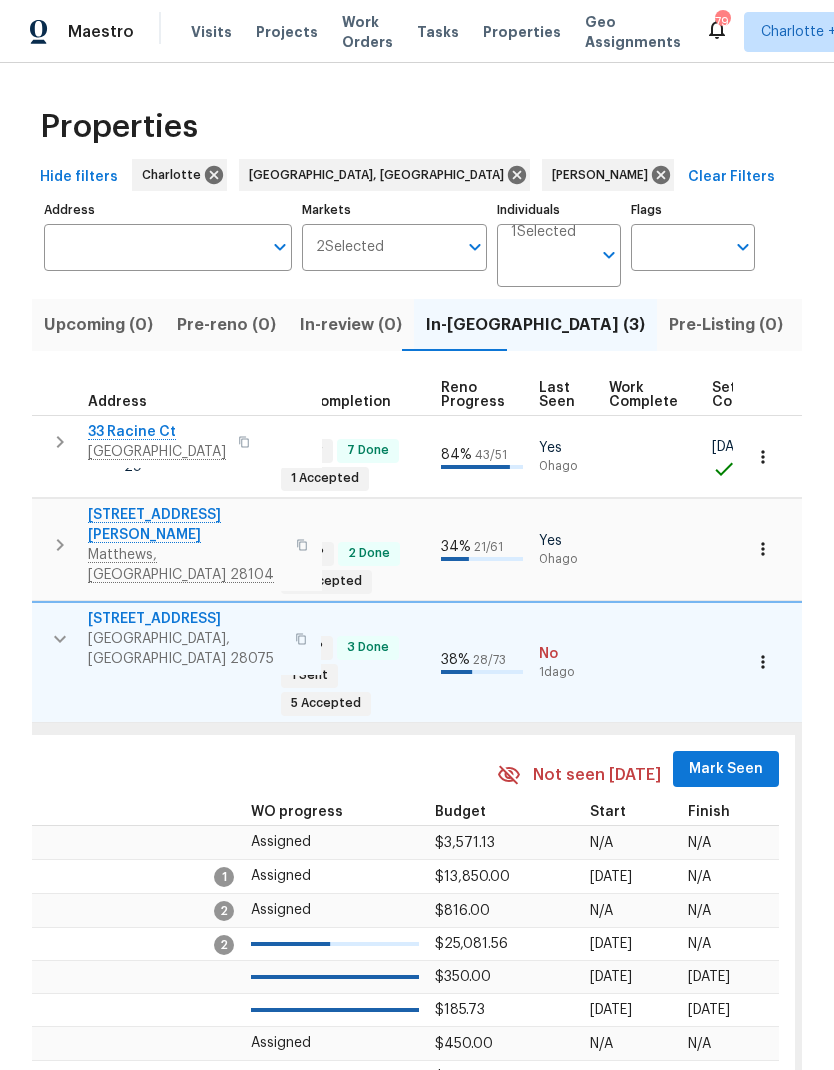 click on "Mark Seen" at bounding box center (726, 769) 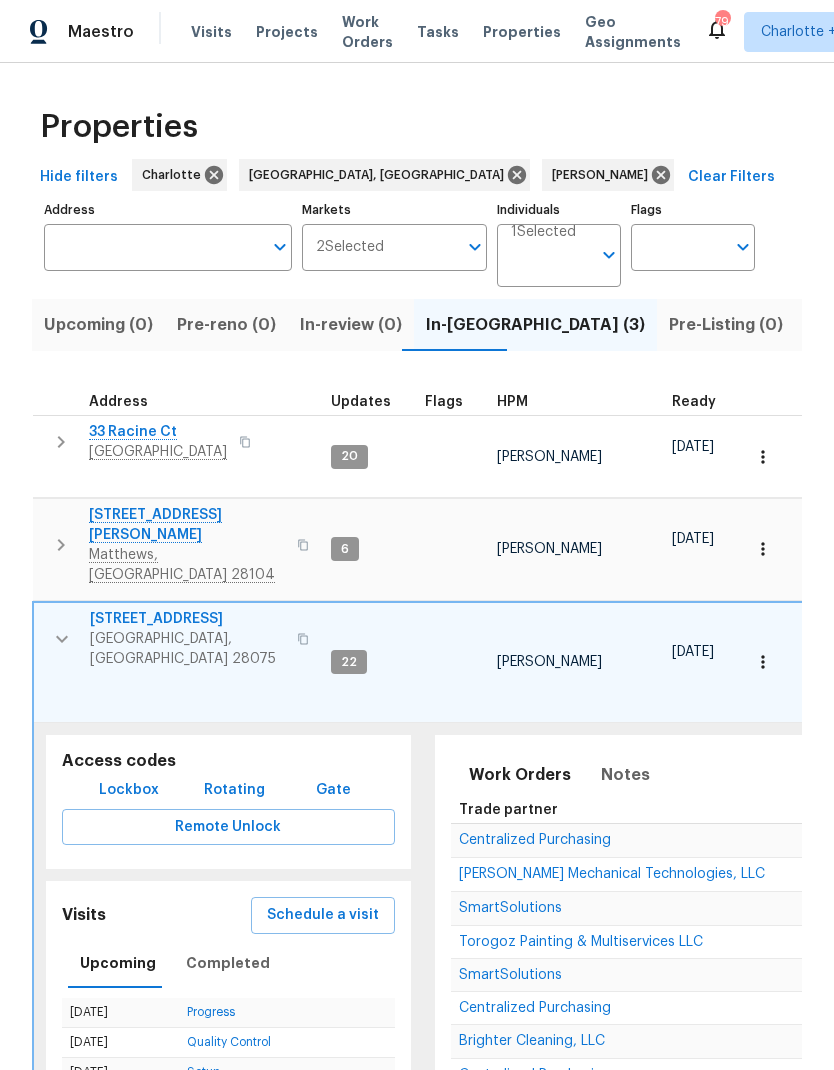 scroll, scrollTop: 0, scrollLeft: 0, axis: both 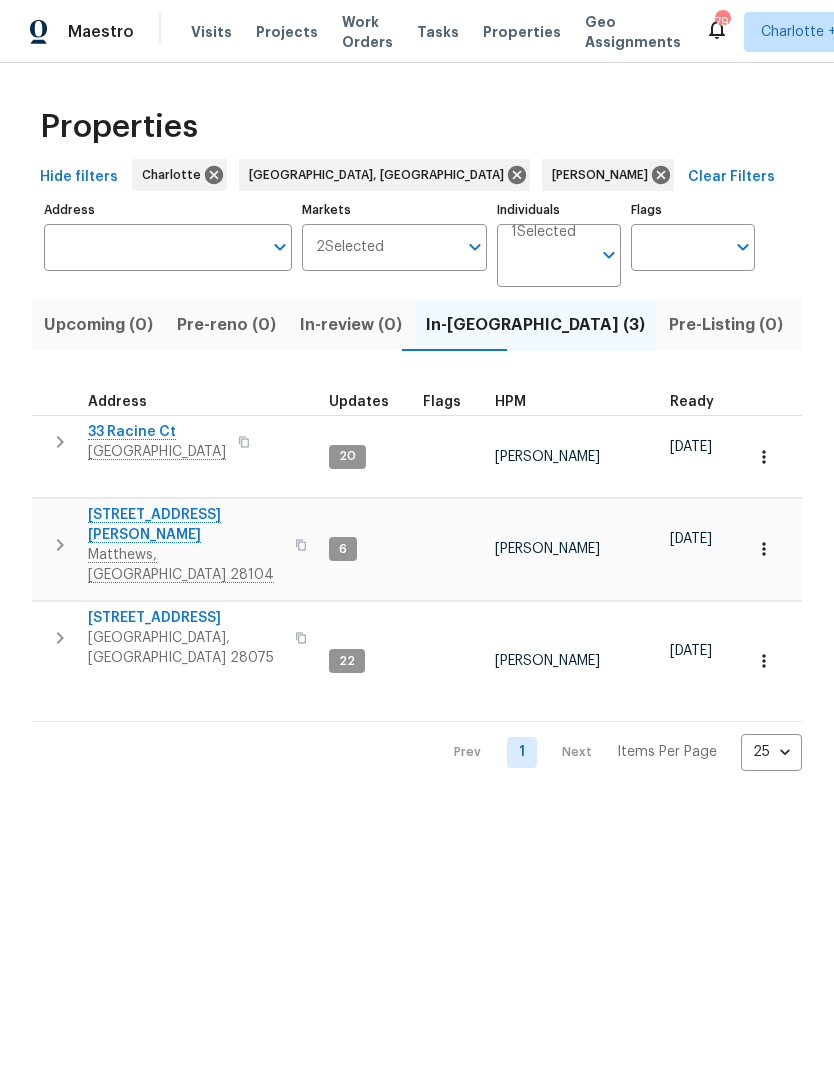 click on "Resale (6)" at bounding box center (953, 325) 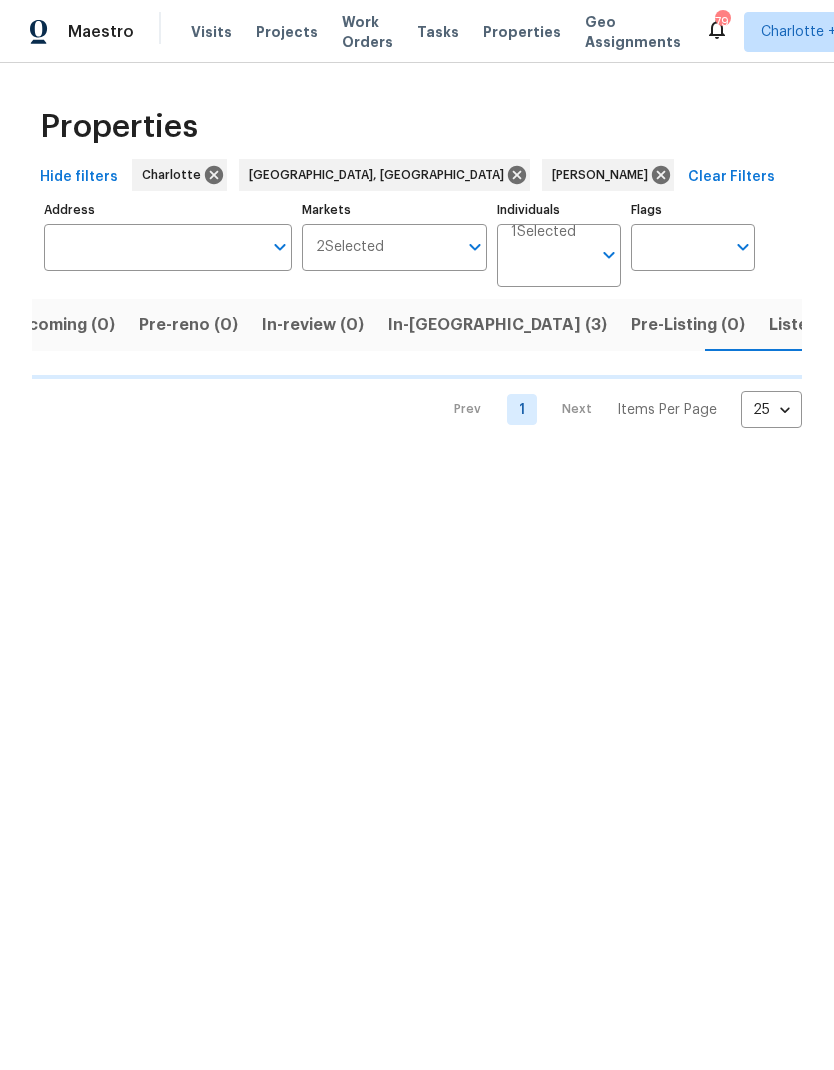scroll, scrollTop: 0, scrollLeft: 41, axis: horizontal 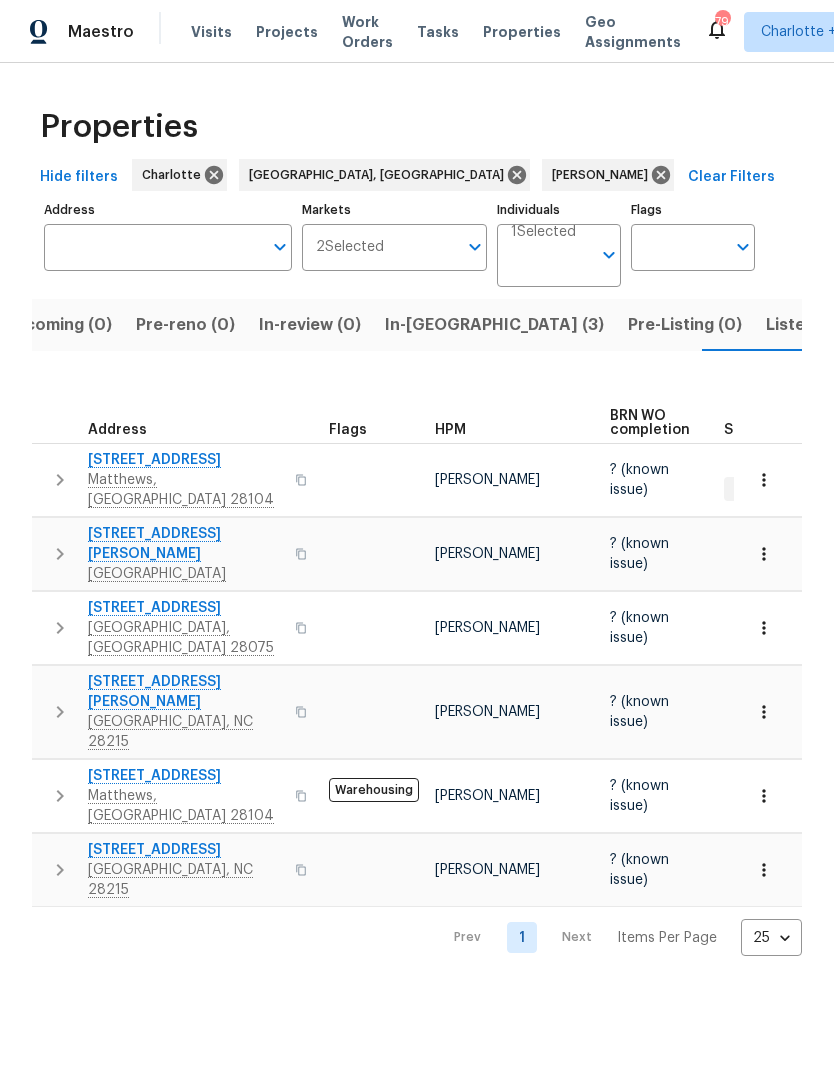 click at bounding box center (60, 480) 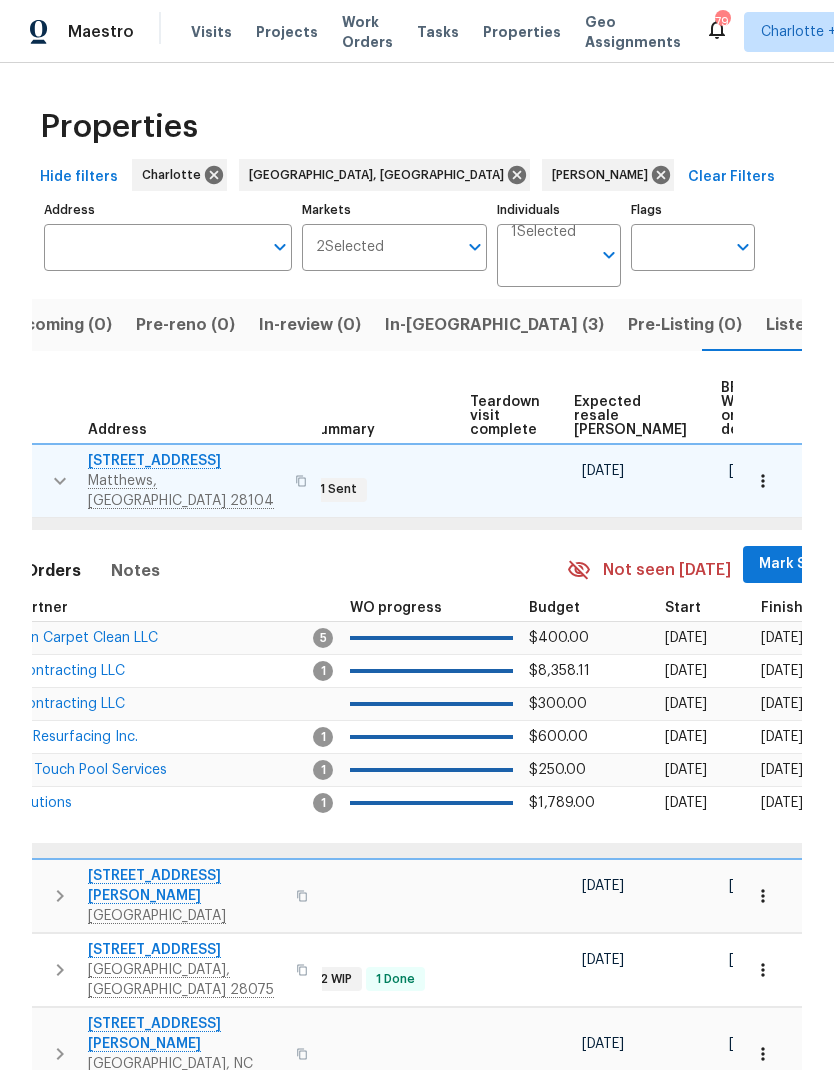 scroll, scrollTop: 0, scrollLeft: 414, axis: horizontal 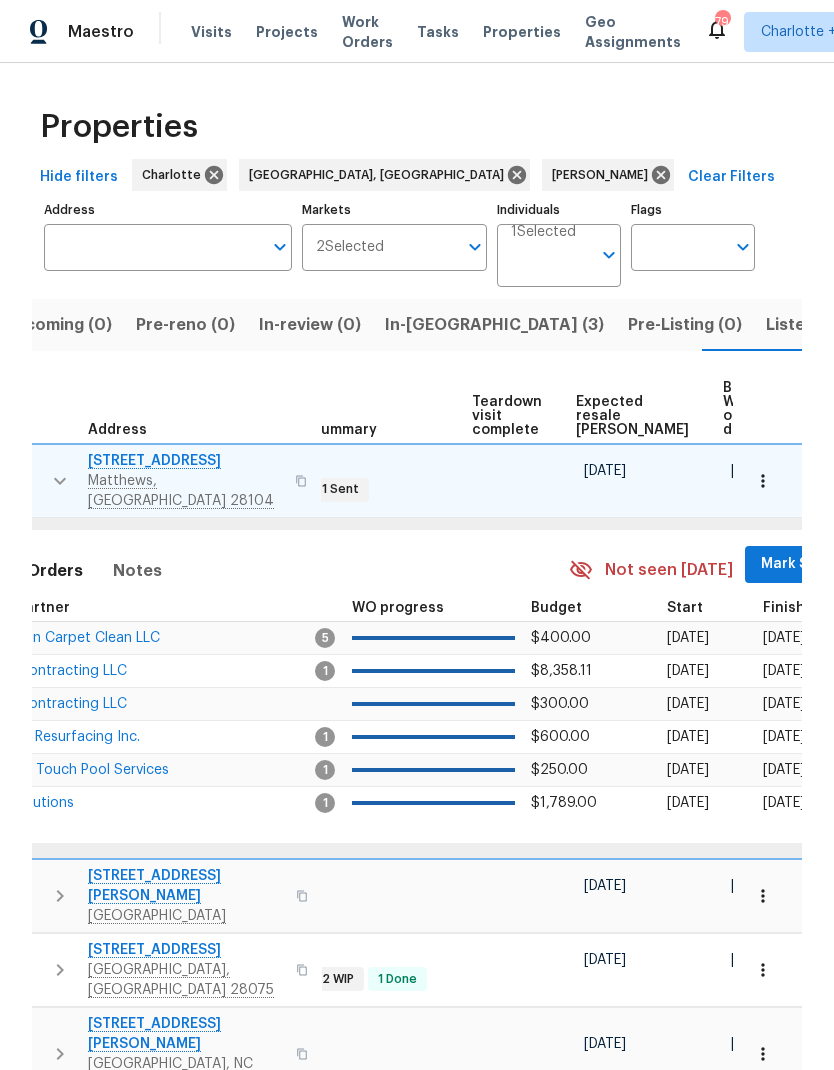 click on "Mark Seen" at bounding box center [798, 564] 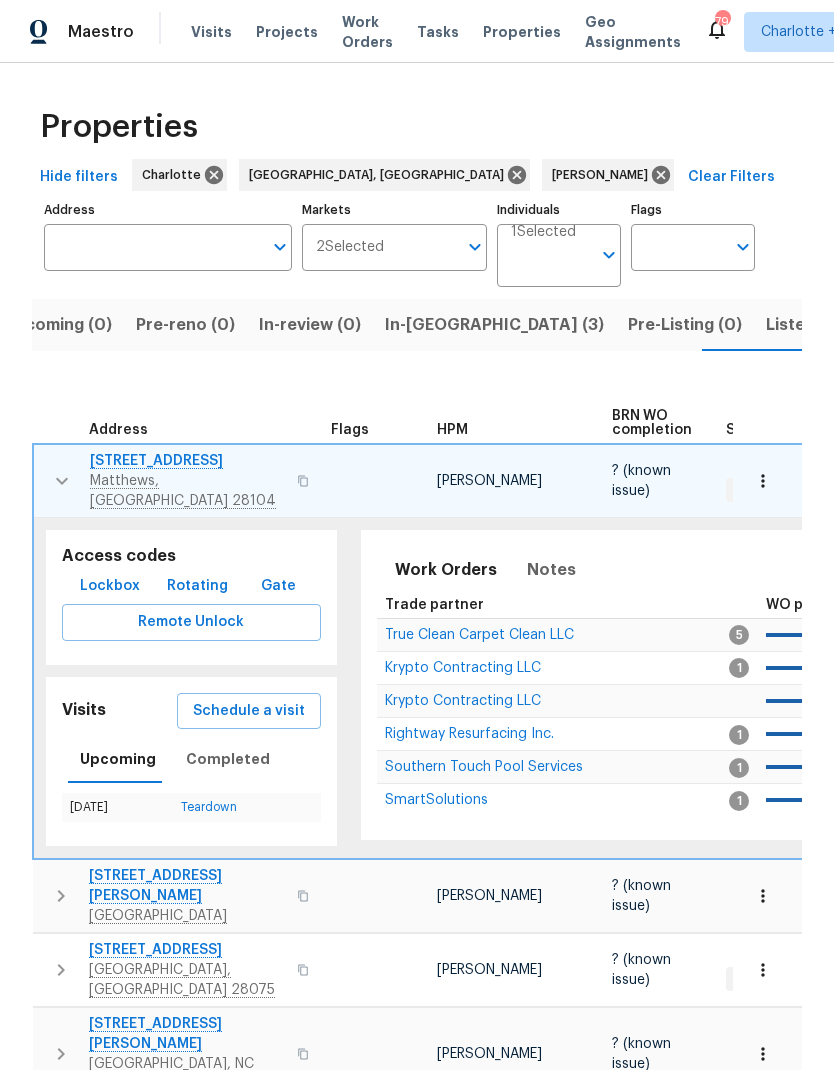 scroll, scrollTop: 0, scrollLeft: 0, axis: both 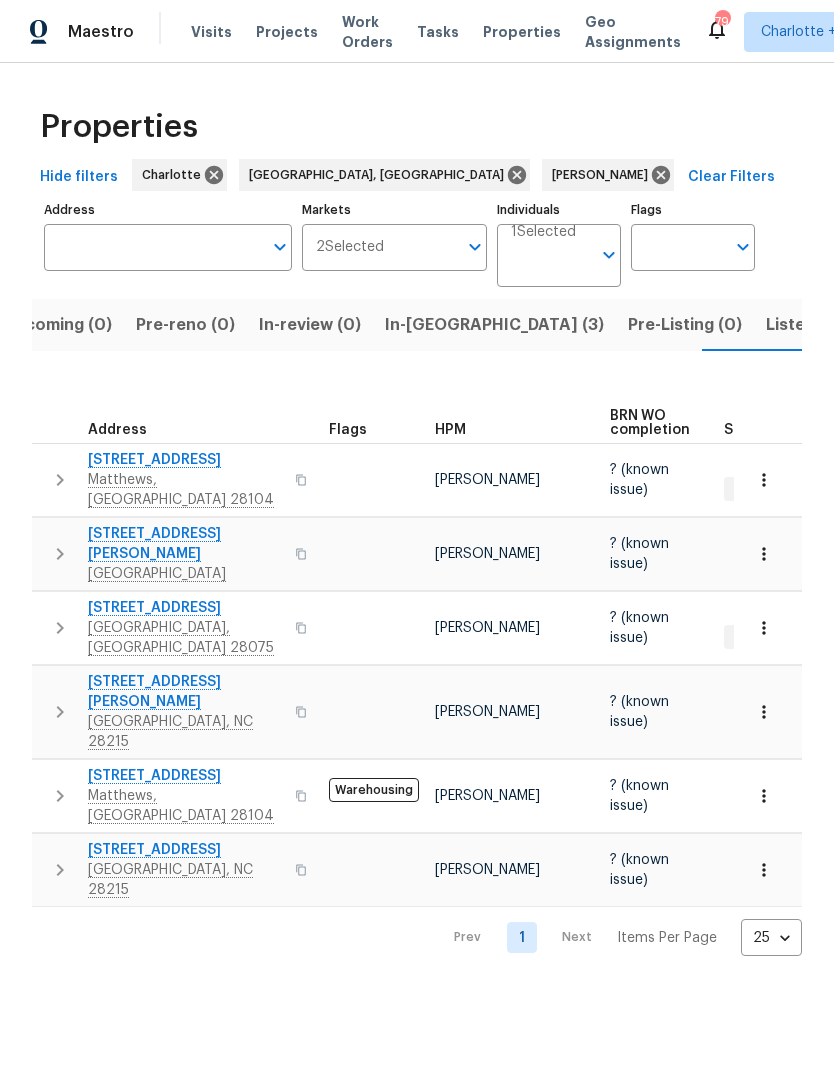 click 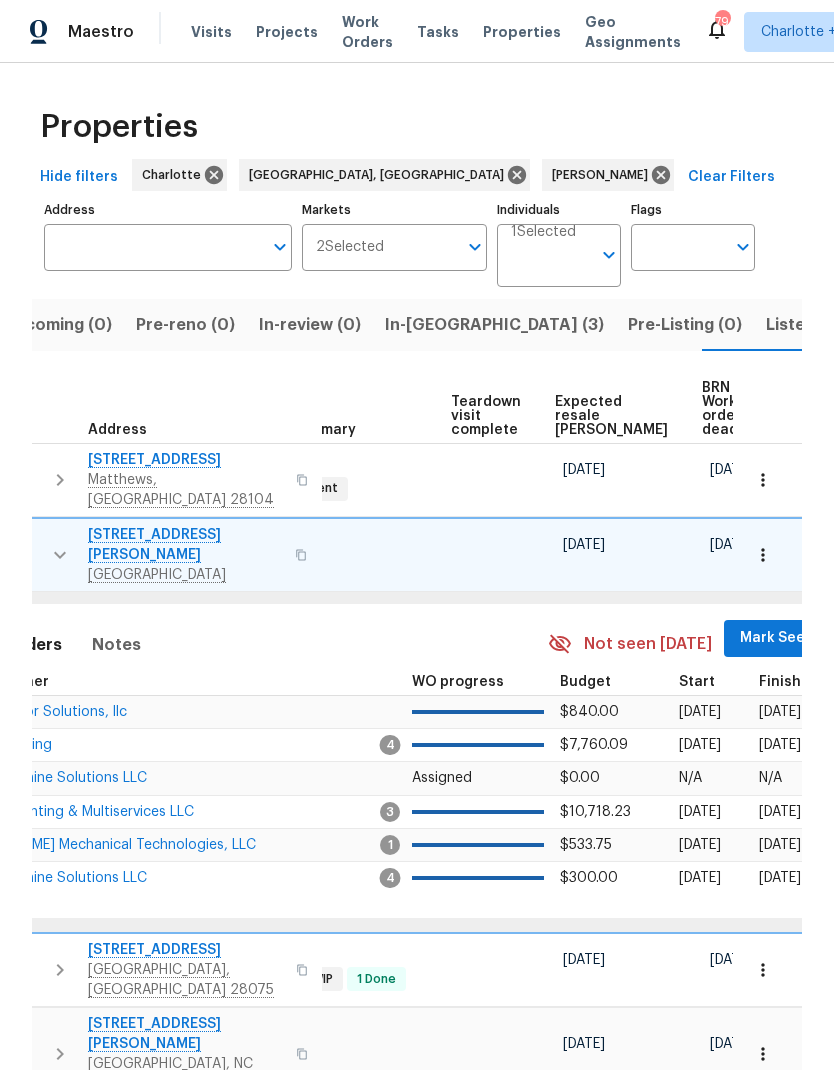scroll, scrollTop: 0, scrollLeft: 434, axis: horizontal 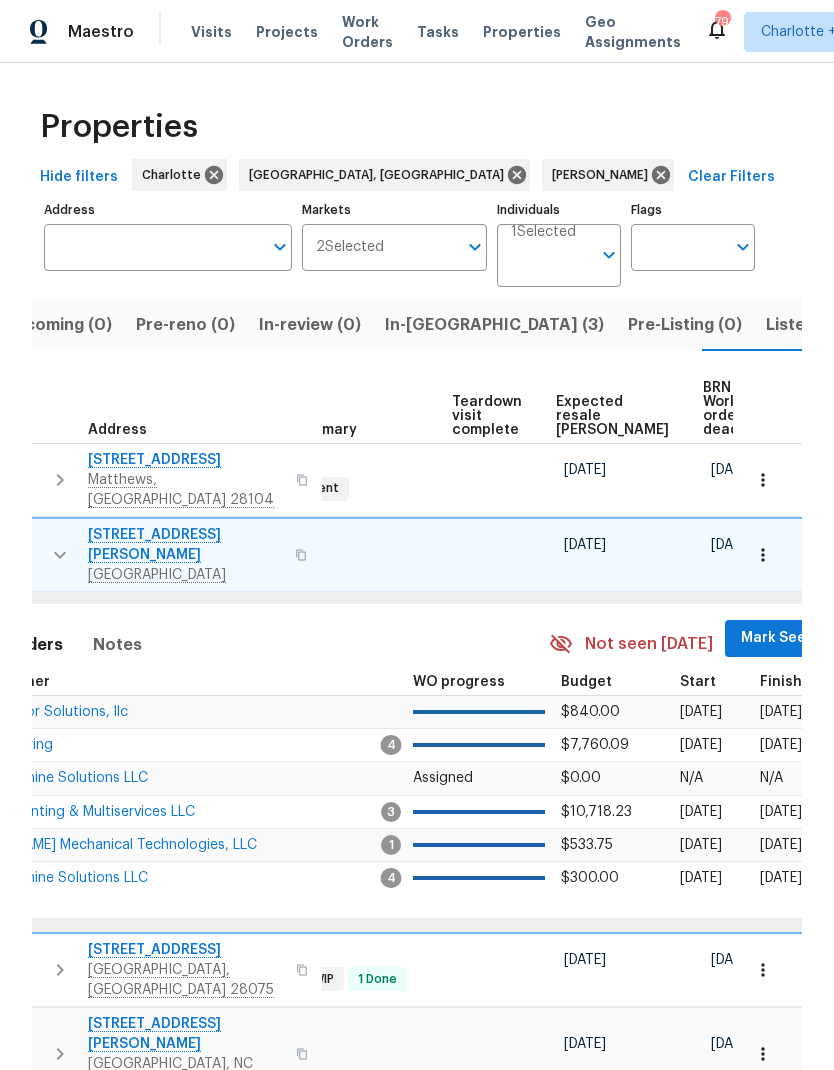 click on "Mark Seen" at bounding box center (778, 638) 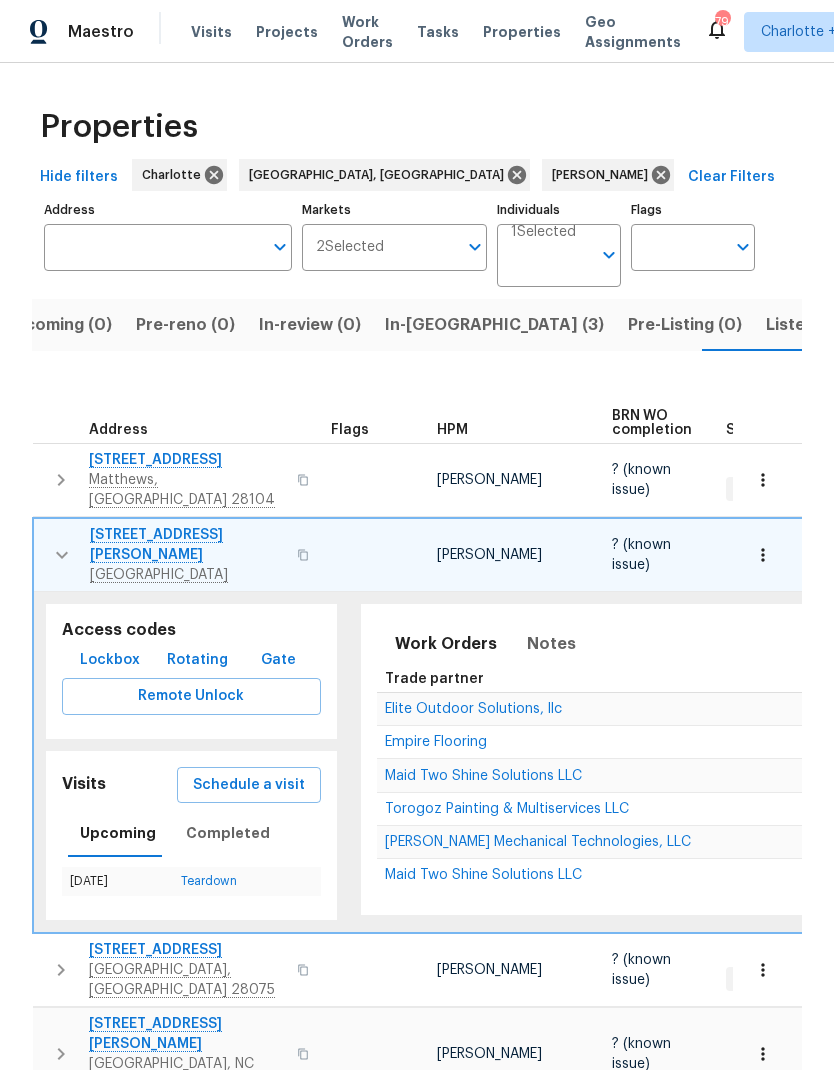 scroll, scrollTop: 0, scrollLeft: 0, axis: both 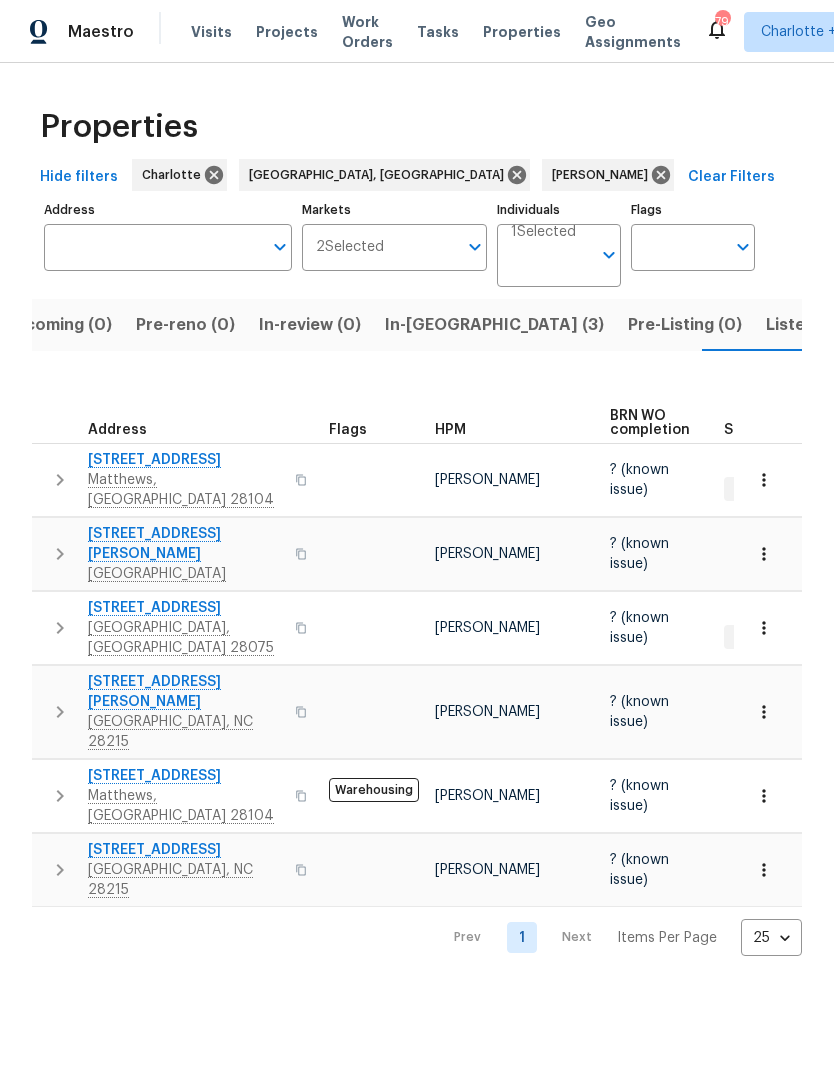 click 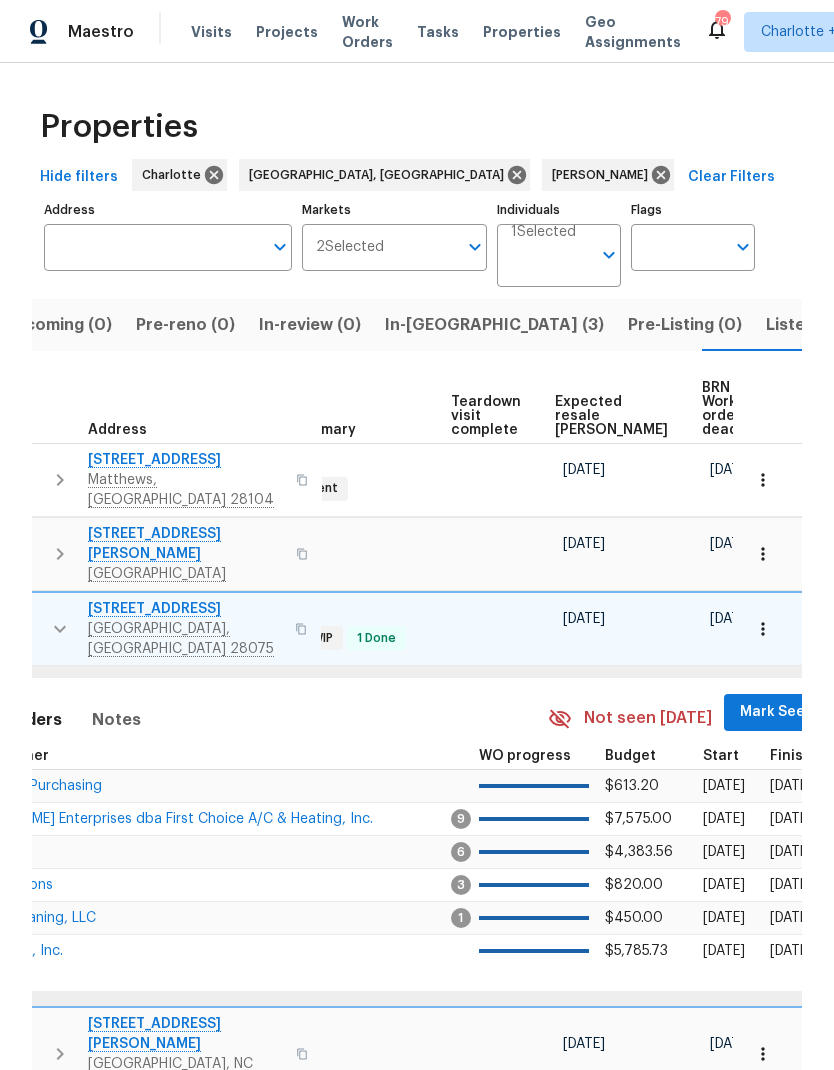 scroll, scrollTop: 0, scrollLeft: 434, axis: horizontal 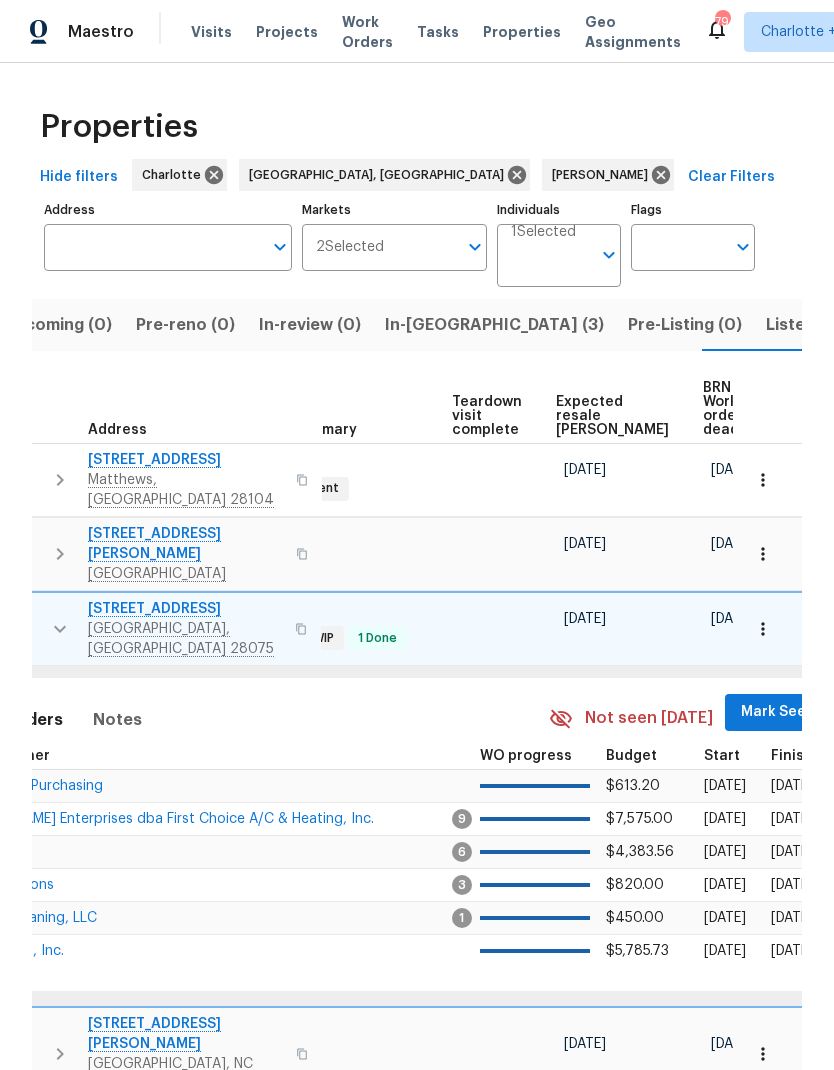 click on "Mark Seen" at bounding box center [778, 712] 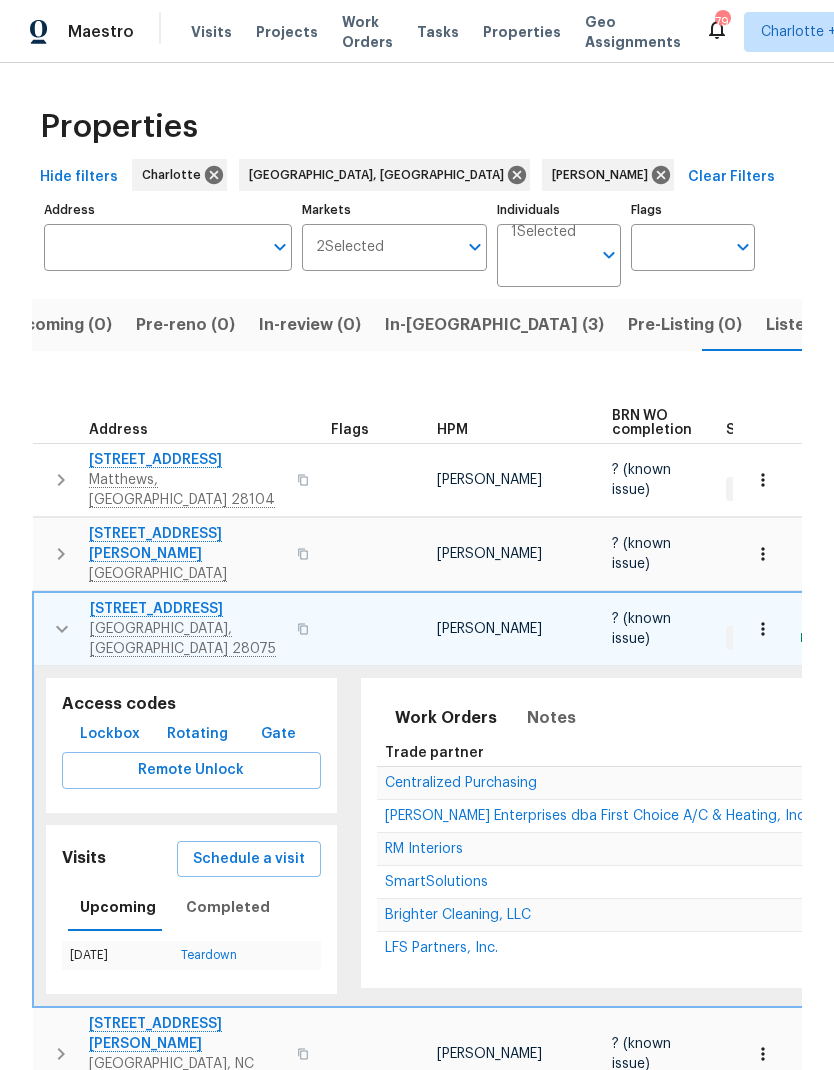 scroll, scrollTop: 0, scrollLeft: 0, axis: both 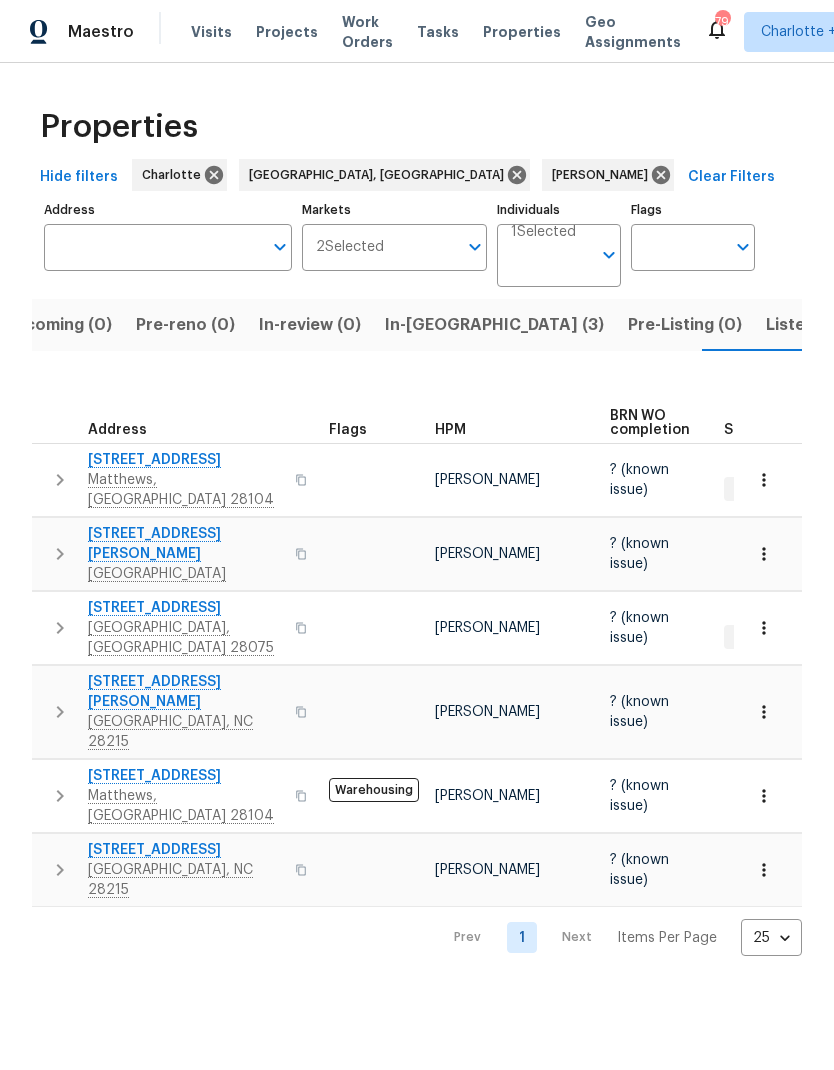 click at bounding box center (60, 712) 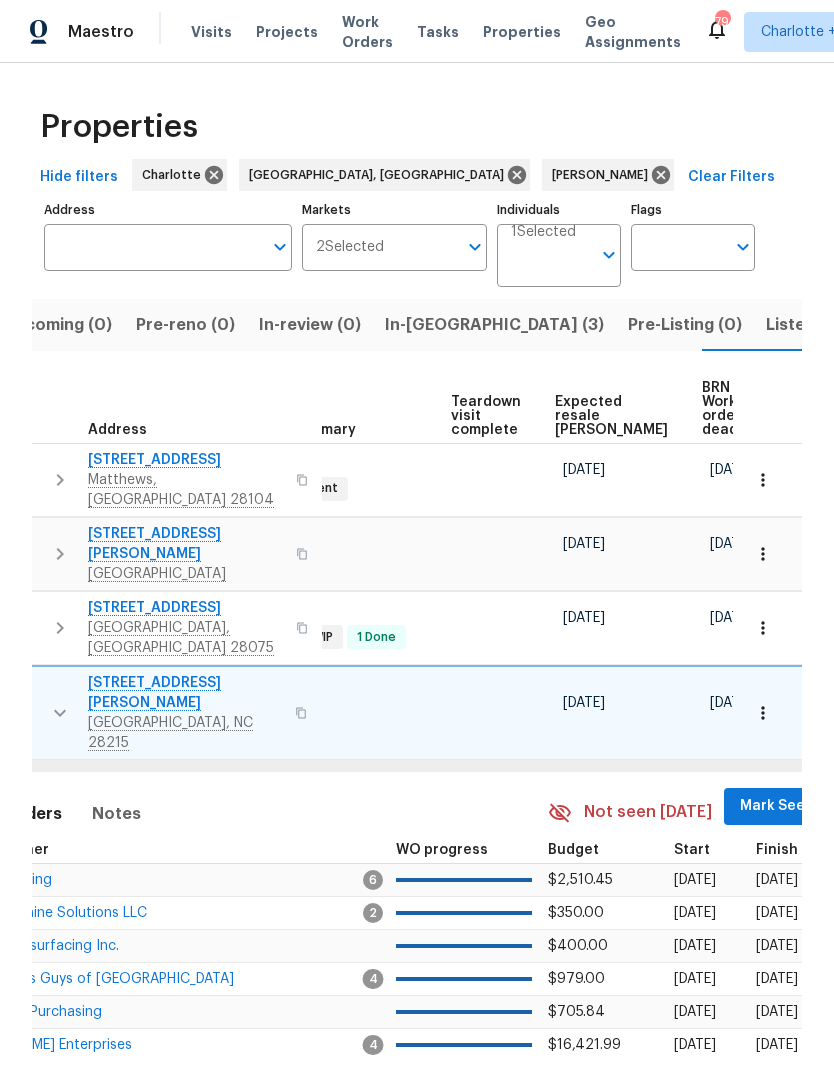 click on "Mark Seen" at bounding box center [777, 806] 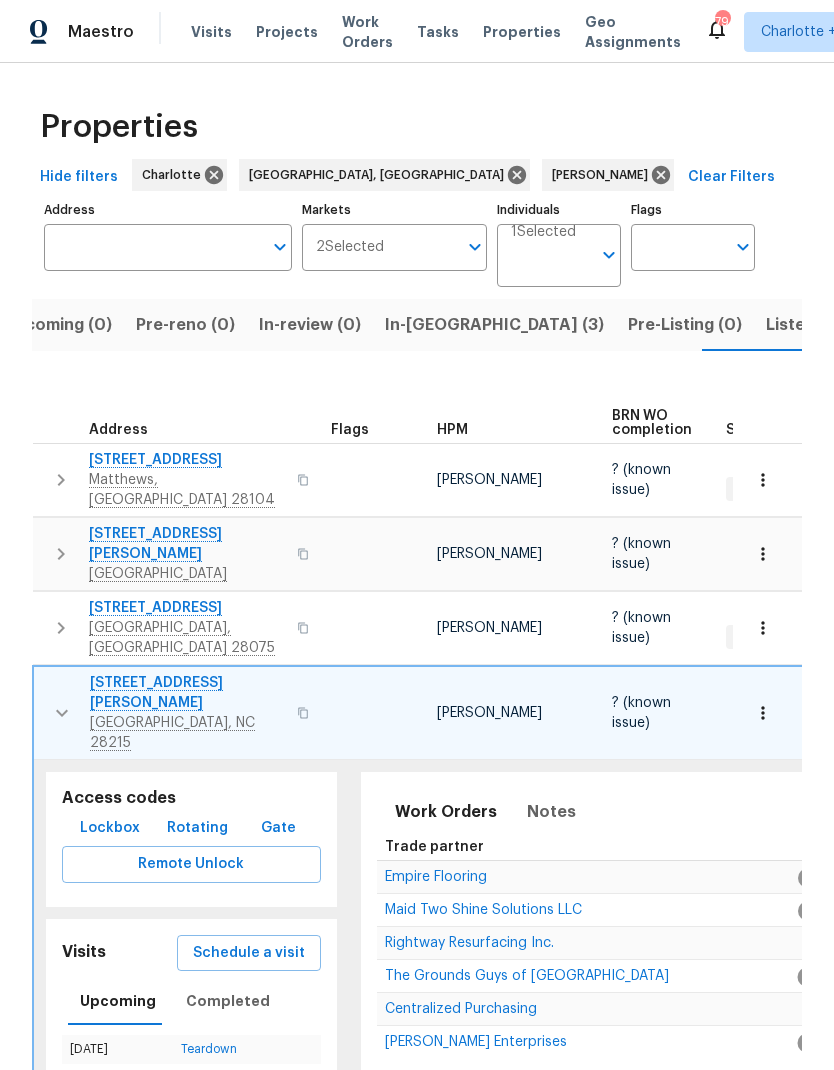 scroll, scrollTop: 0, scrollLeft: 0, axis: both 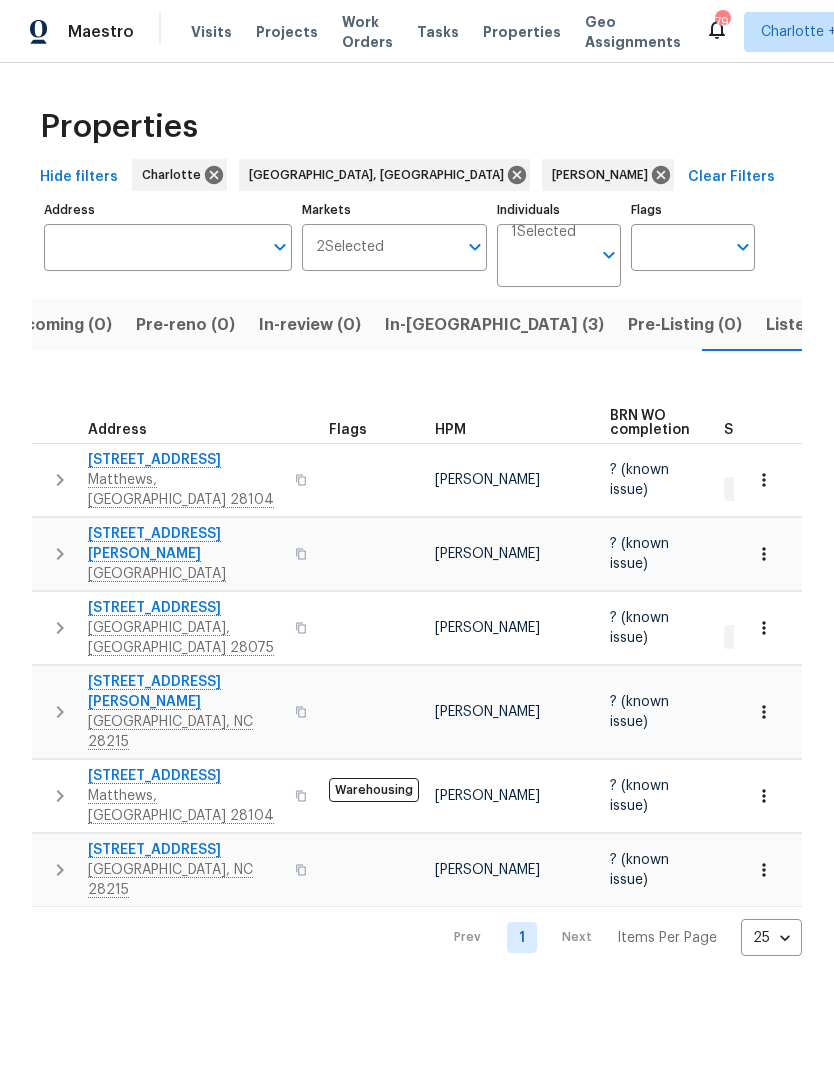 click 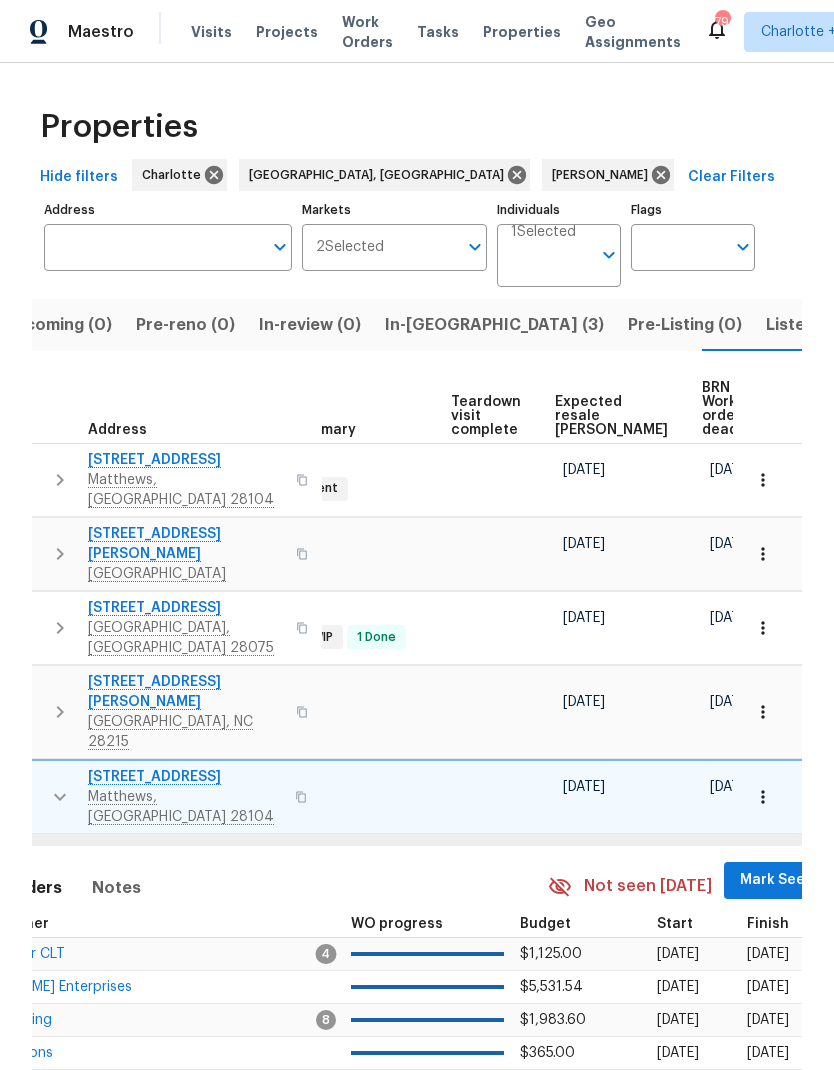 scroll, scrollTop: 0, scrollLeft: 434, axis: horizontal 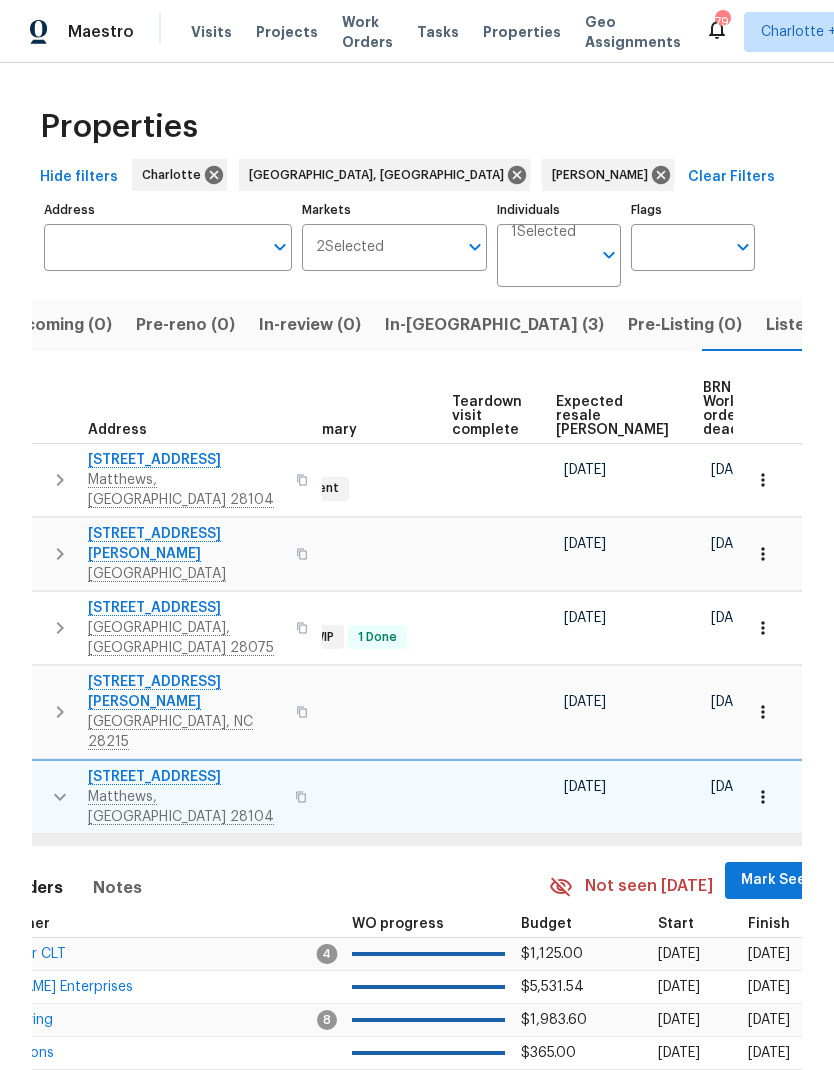 click on "Mark Seen" at bounding box center (778, 880) 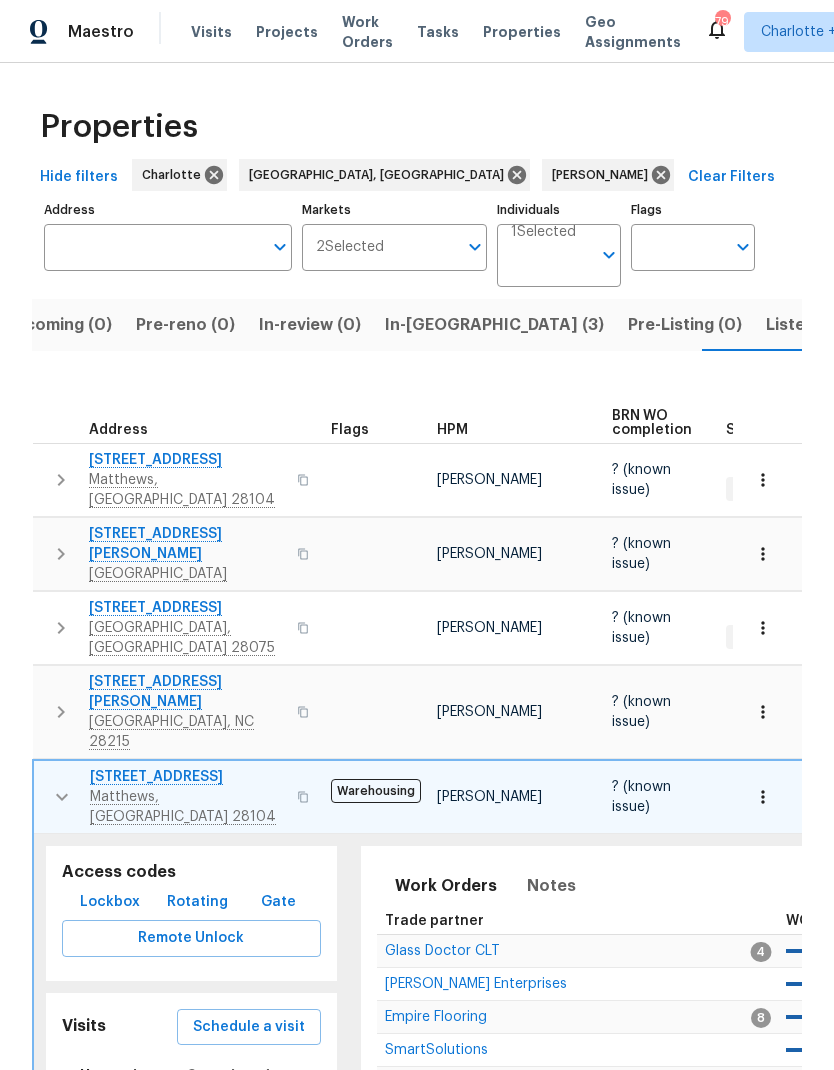 scroll, scrollTop: 0, scrollLeft: 0, axis: both 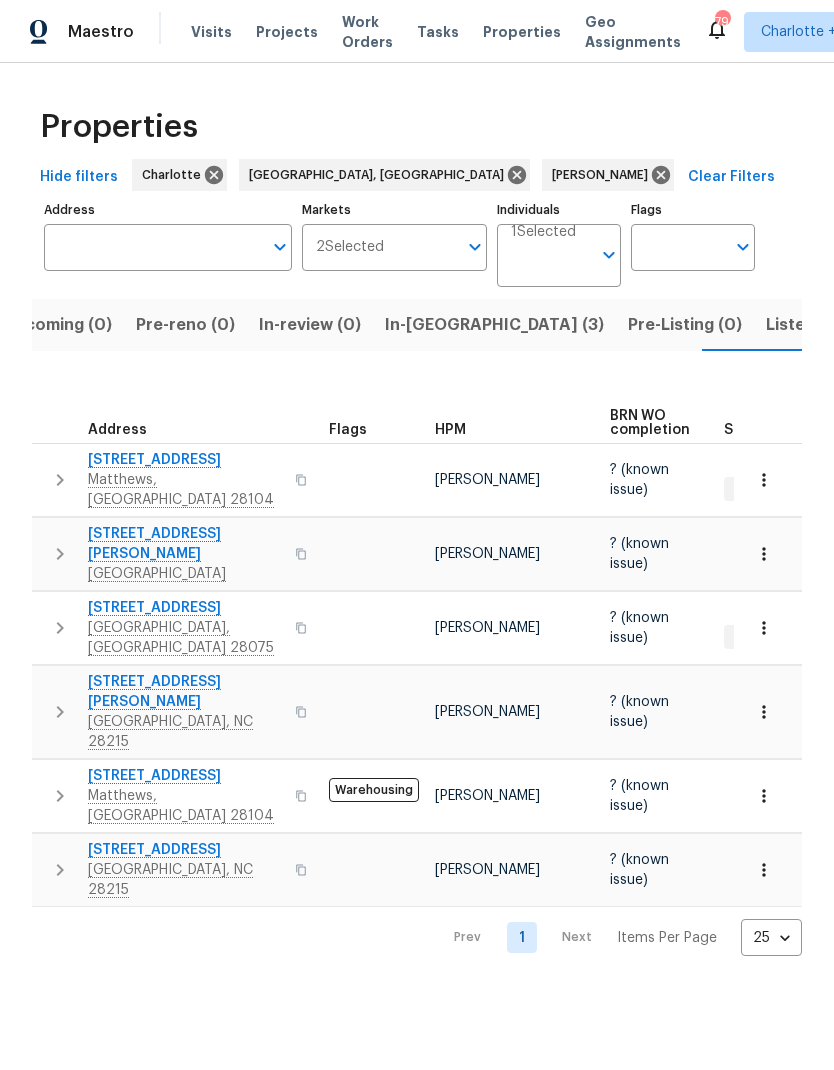 click 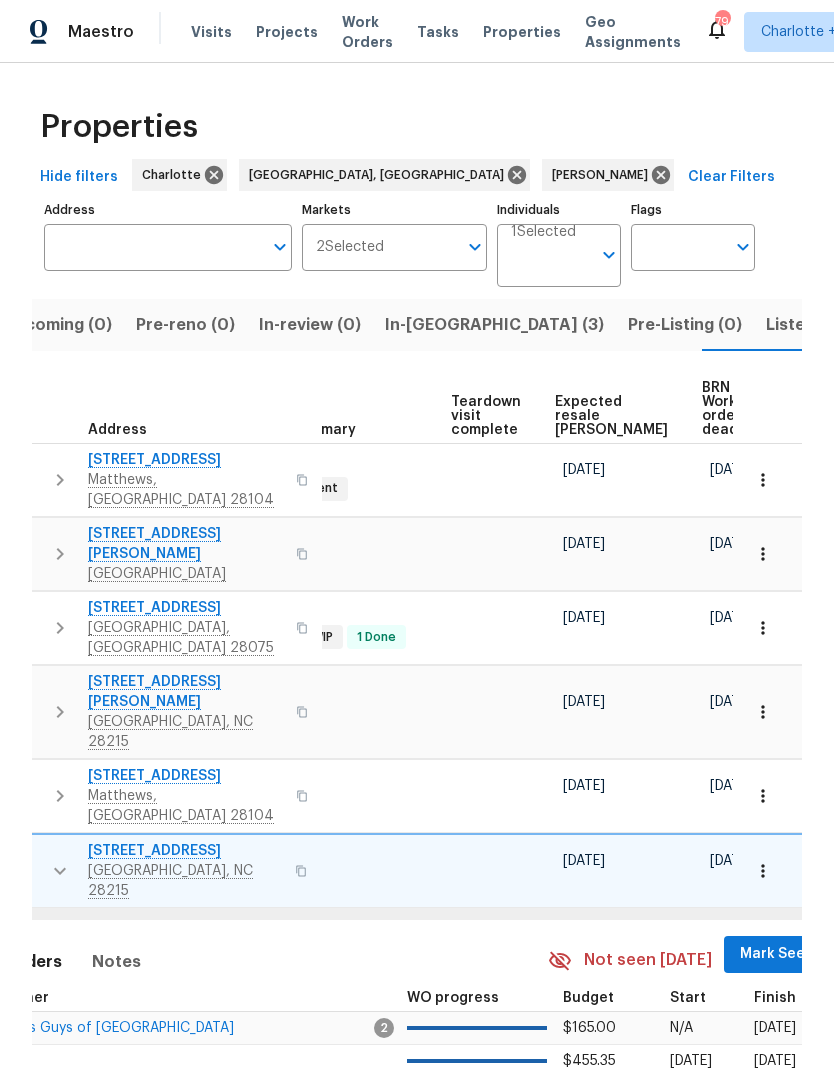scroll, scrollTop: 0, scrollLeft: 434, axis: horizontal 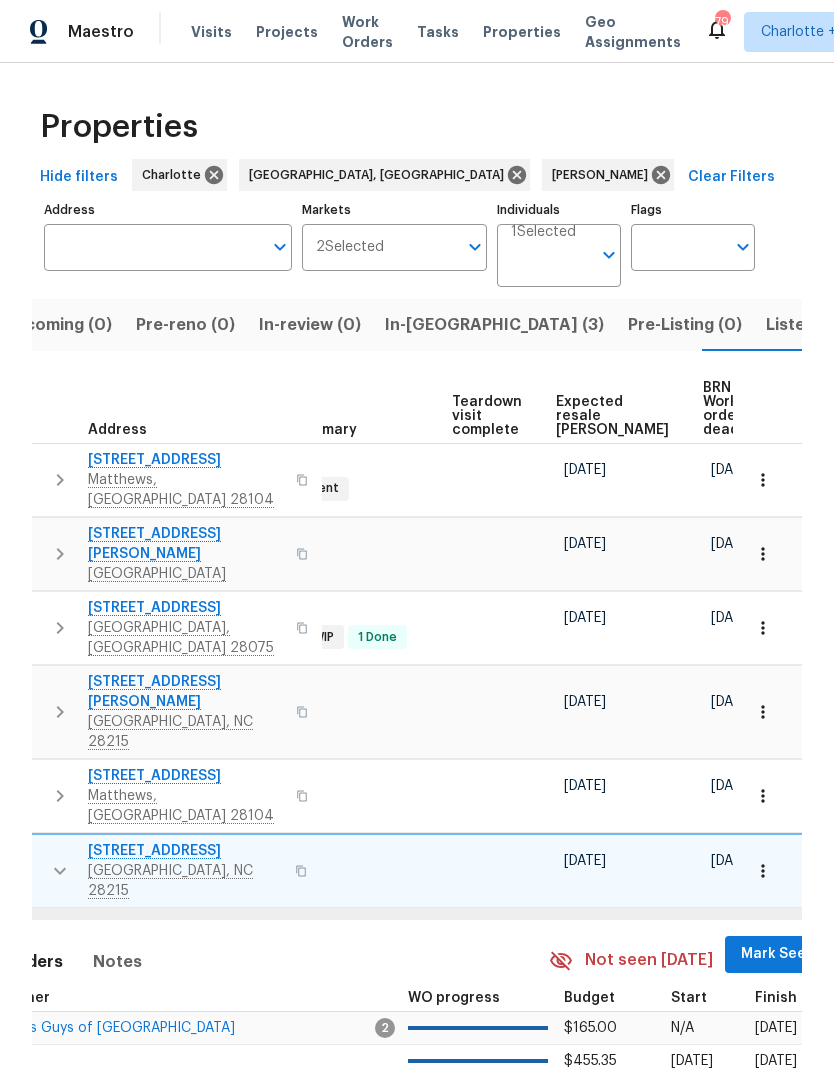click on "Mark Seen" at bounding box center [778, 954] 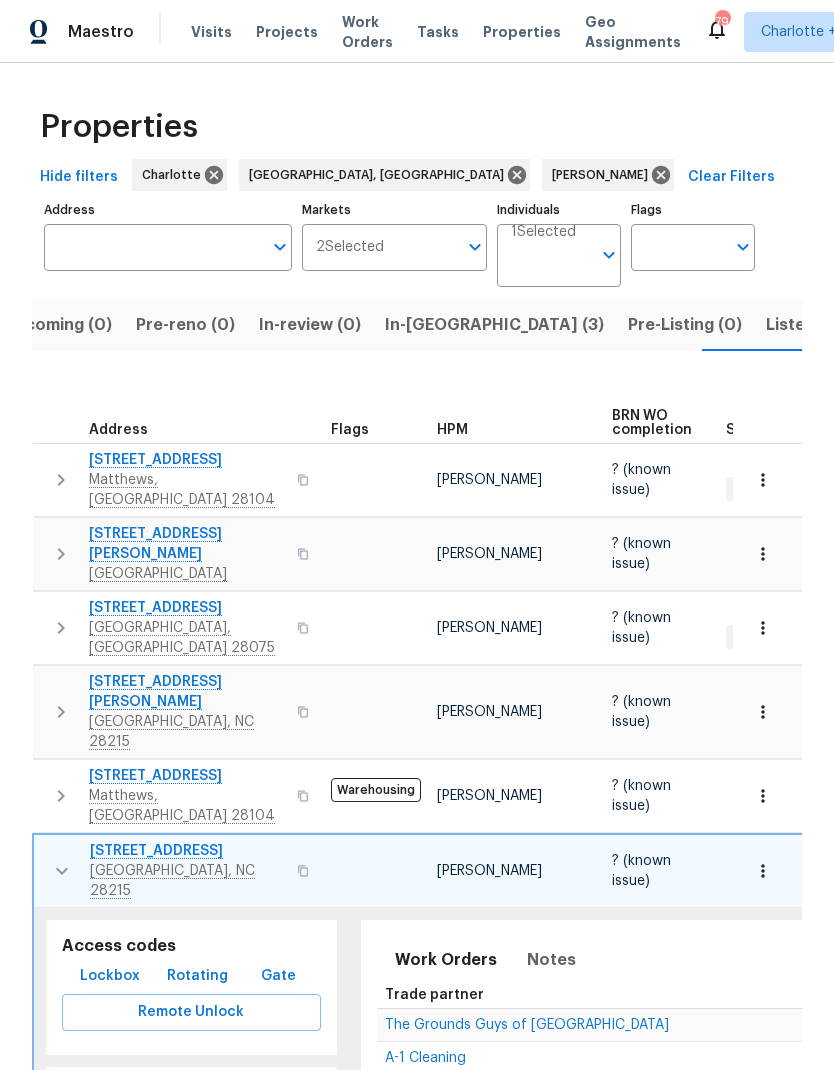 scroll 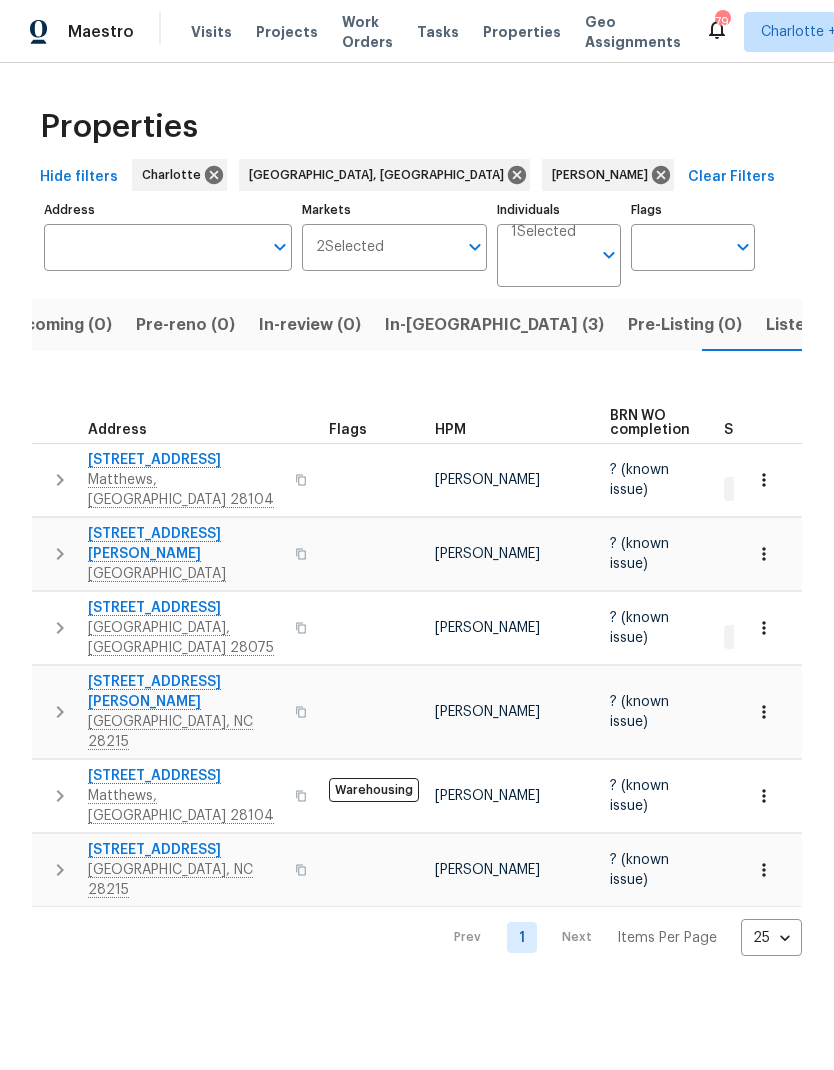 click on "Listed (16)" at bounding box center (807, 325) 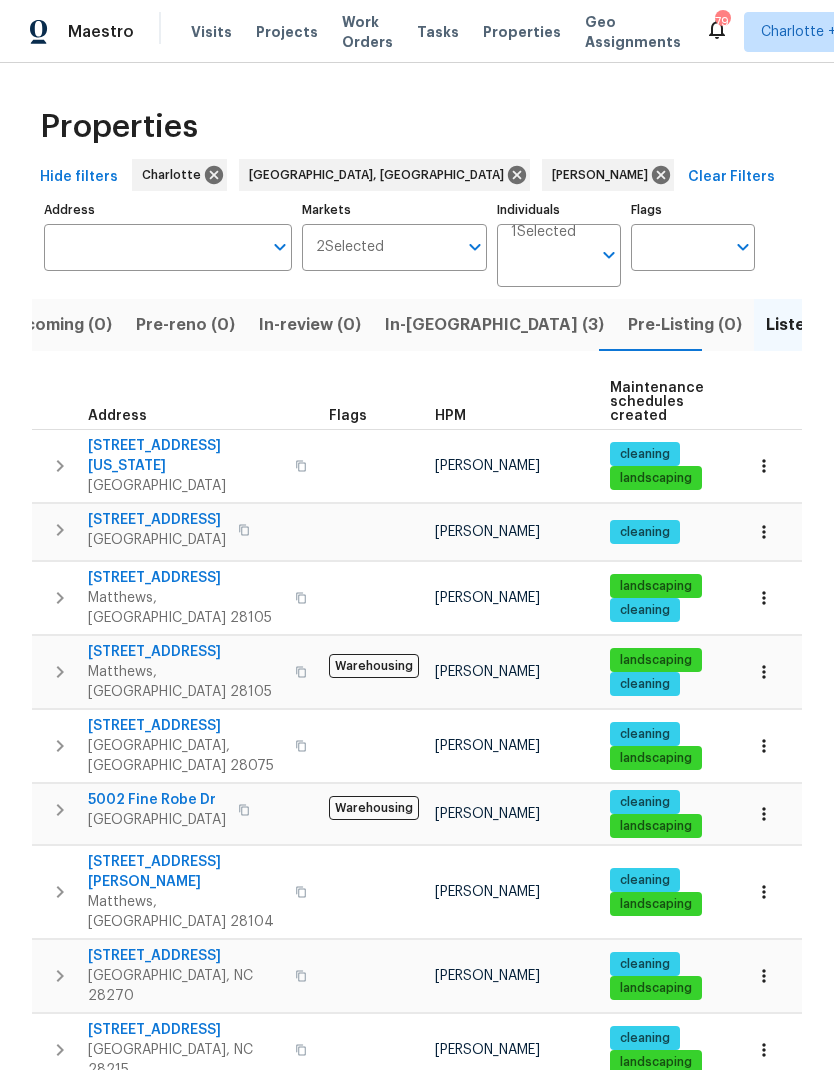 click 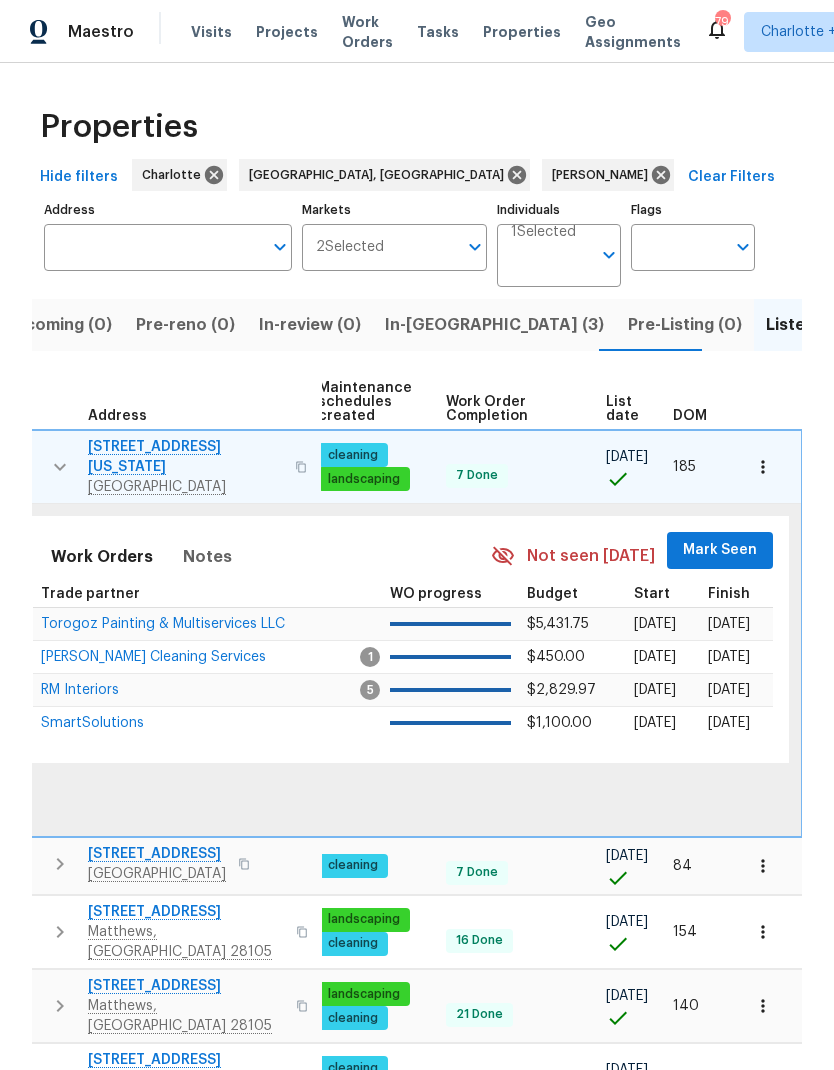 scroll, scrollTop: 0, scrollLeft: 293, axis: horizontal 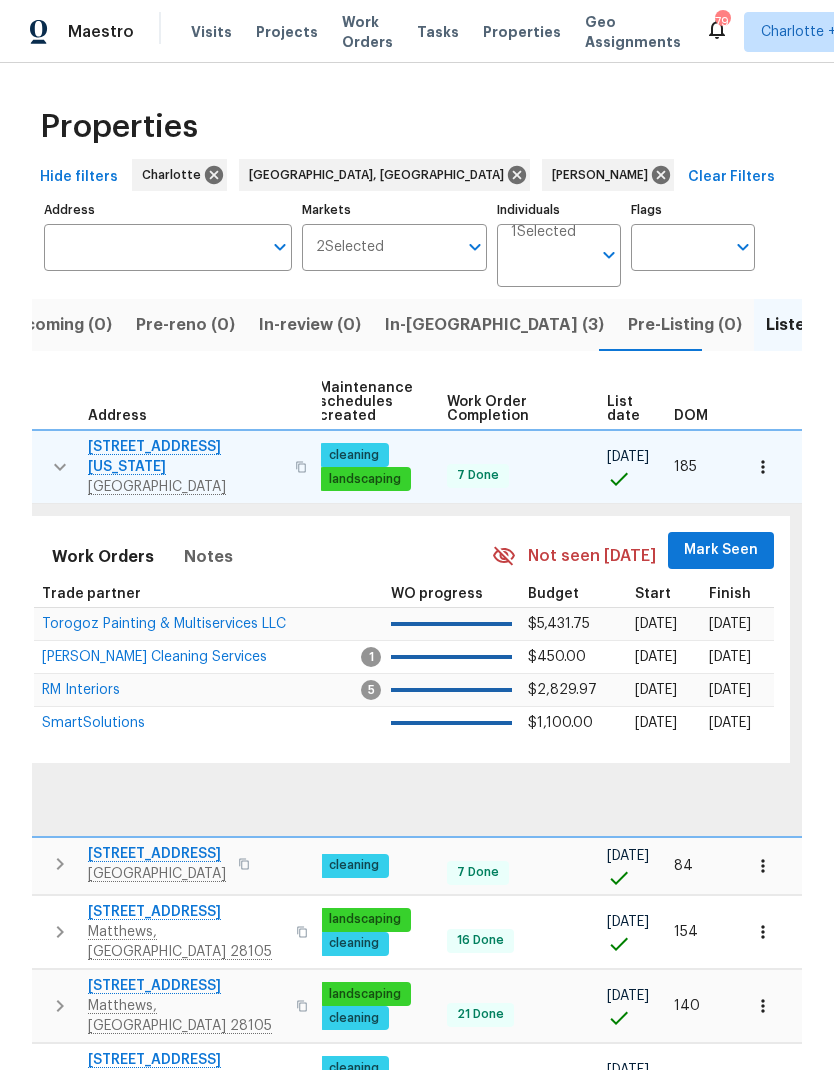 click on "Mark Seen" at bounding box center (721, 550) 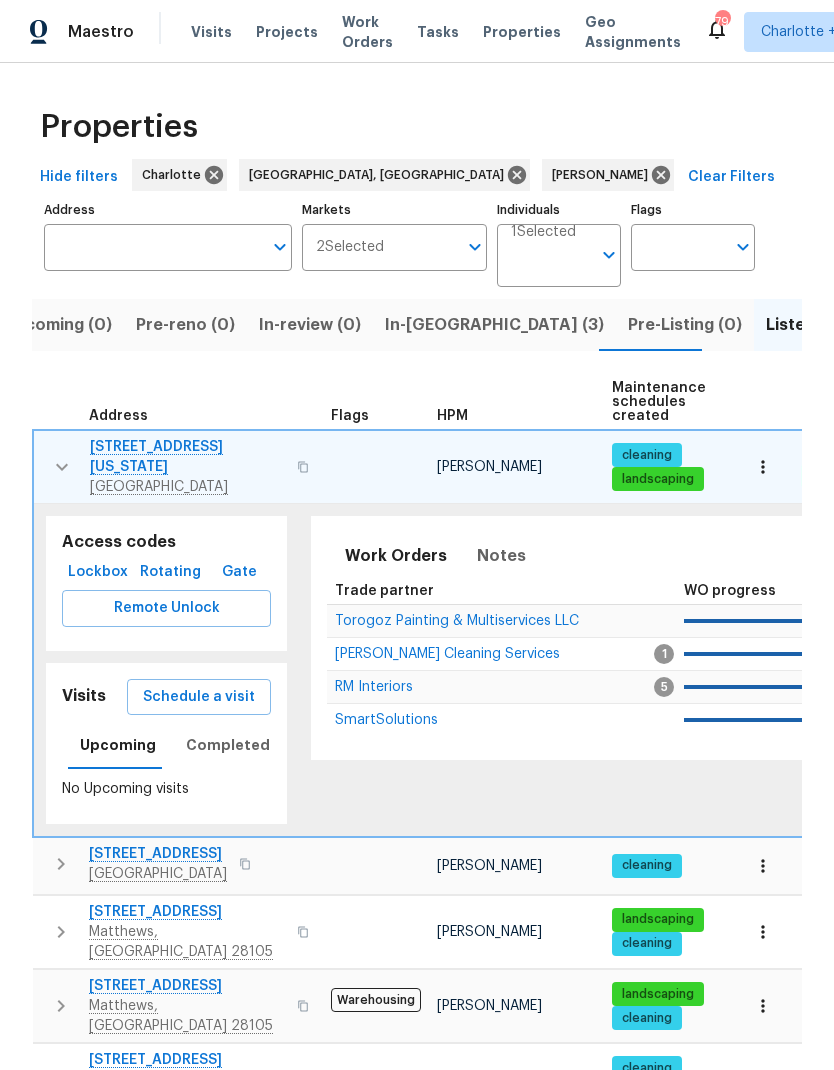 scroll, scrollTop: 0, scrollLeft: 0, axis: both 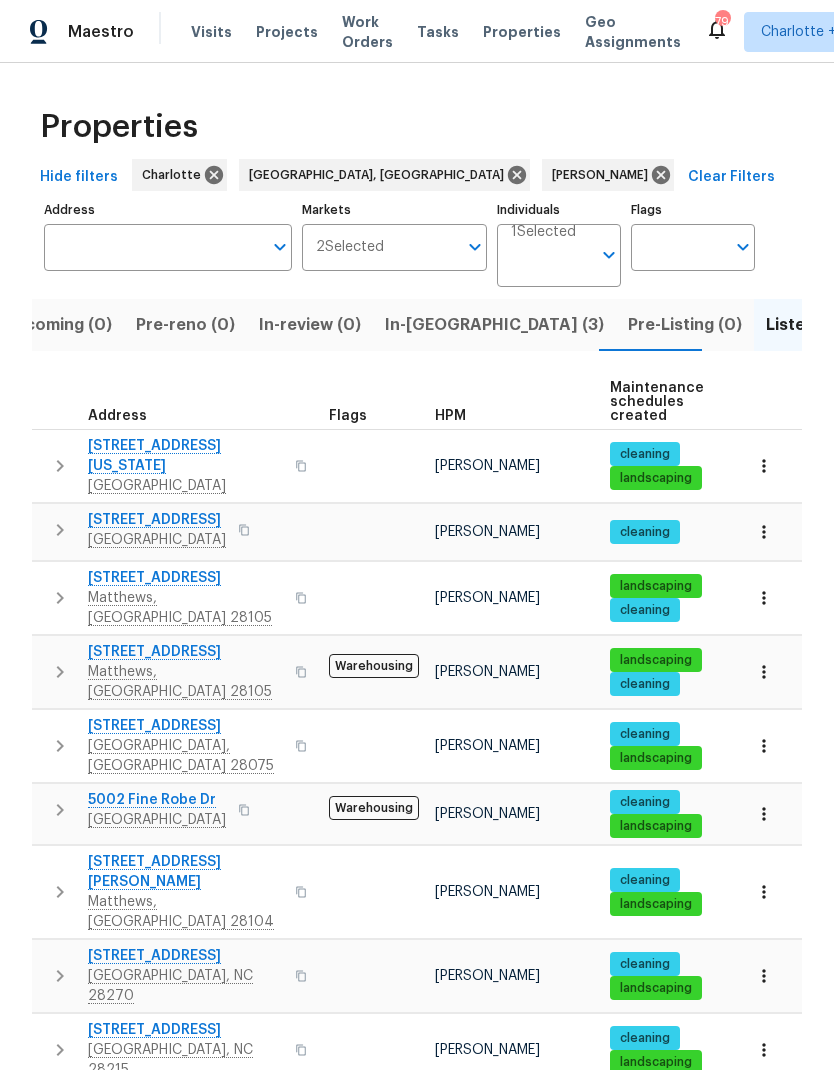 click 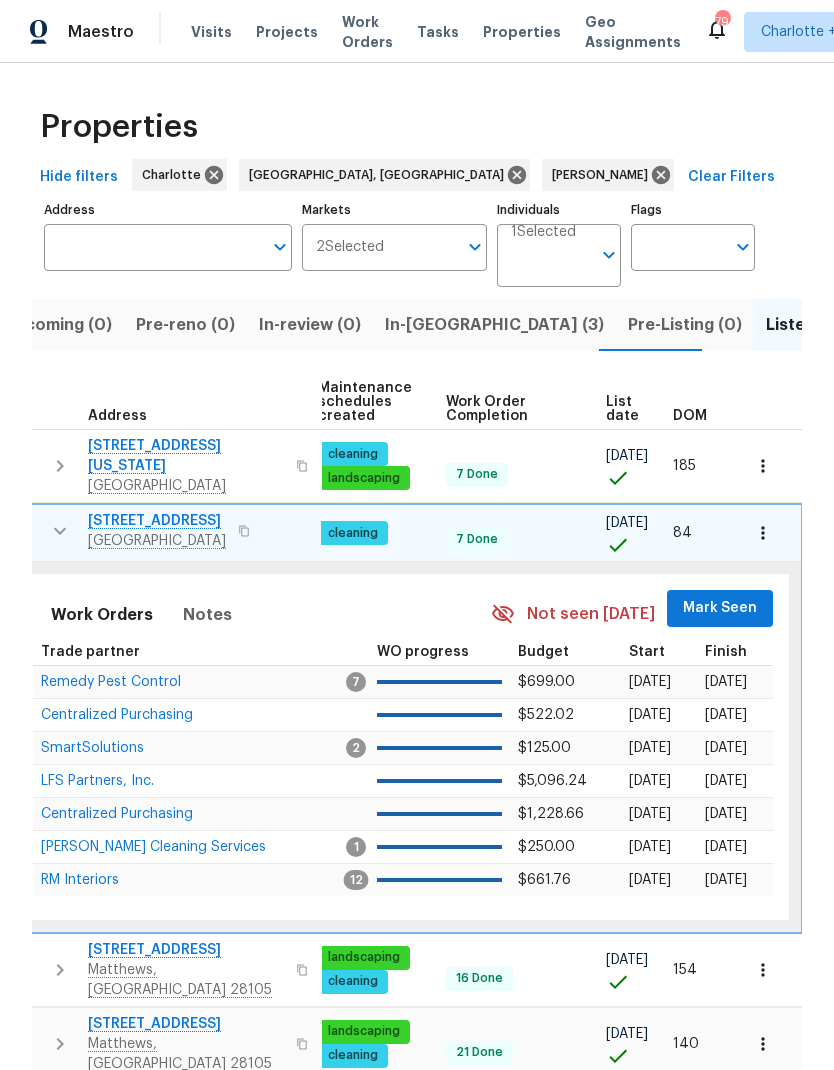 scroll, scrollTop: 0, scrollLeft: 293, axis: horizontal 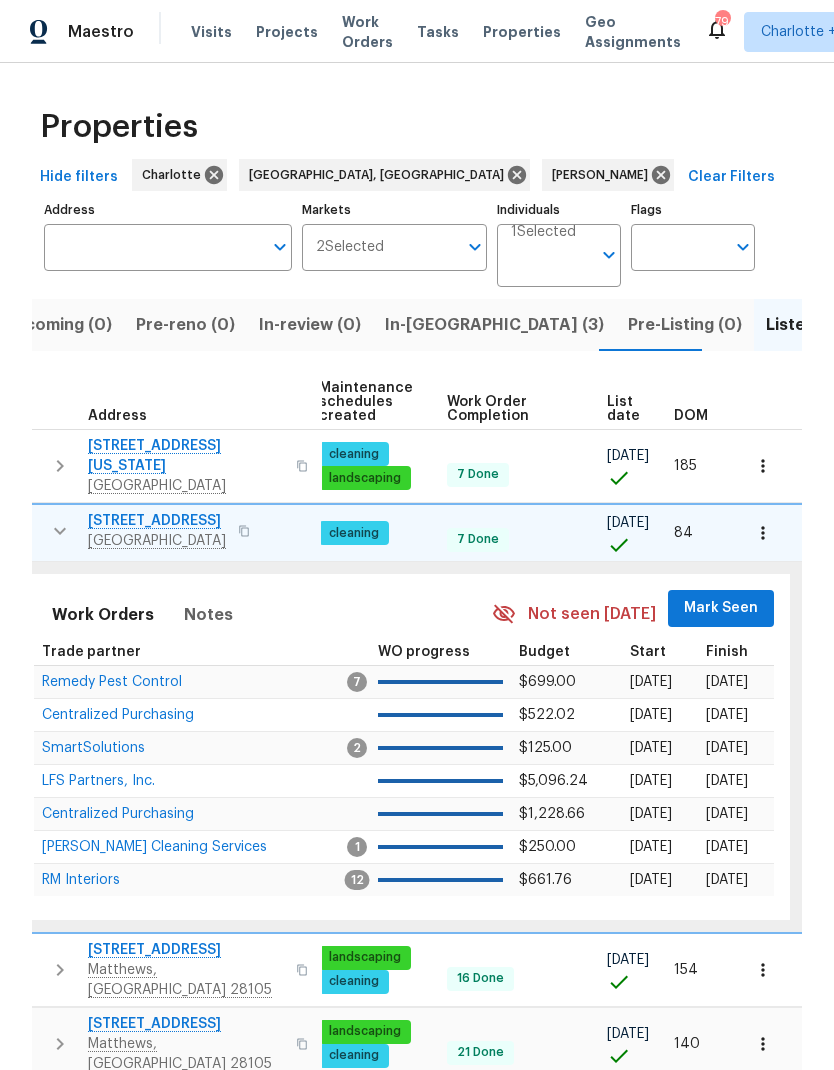 click on "Mark Seen" at bounding box center (721, 608) 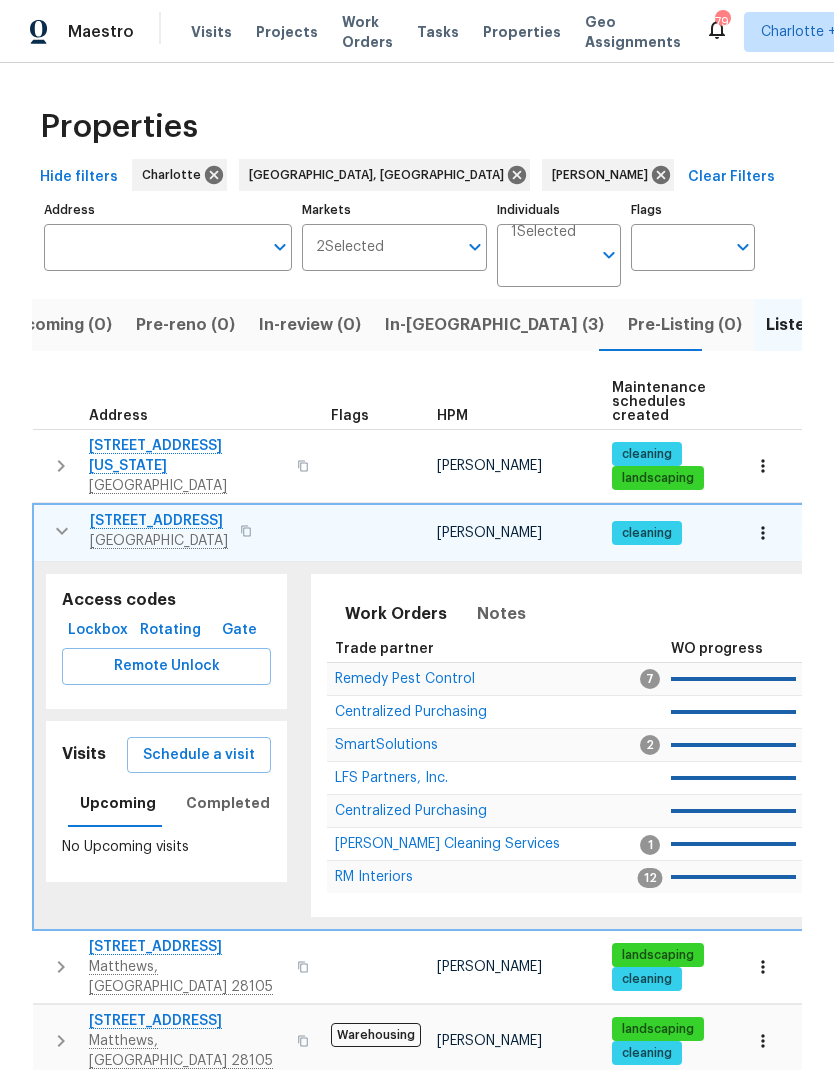 scroll, scrollTop: 16, scrollLeft: 0, axis: vertical 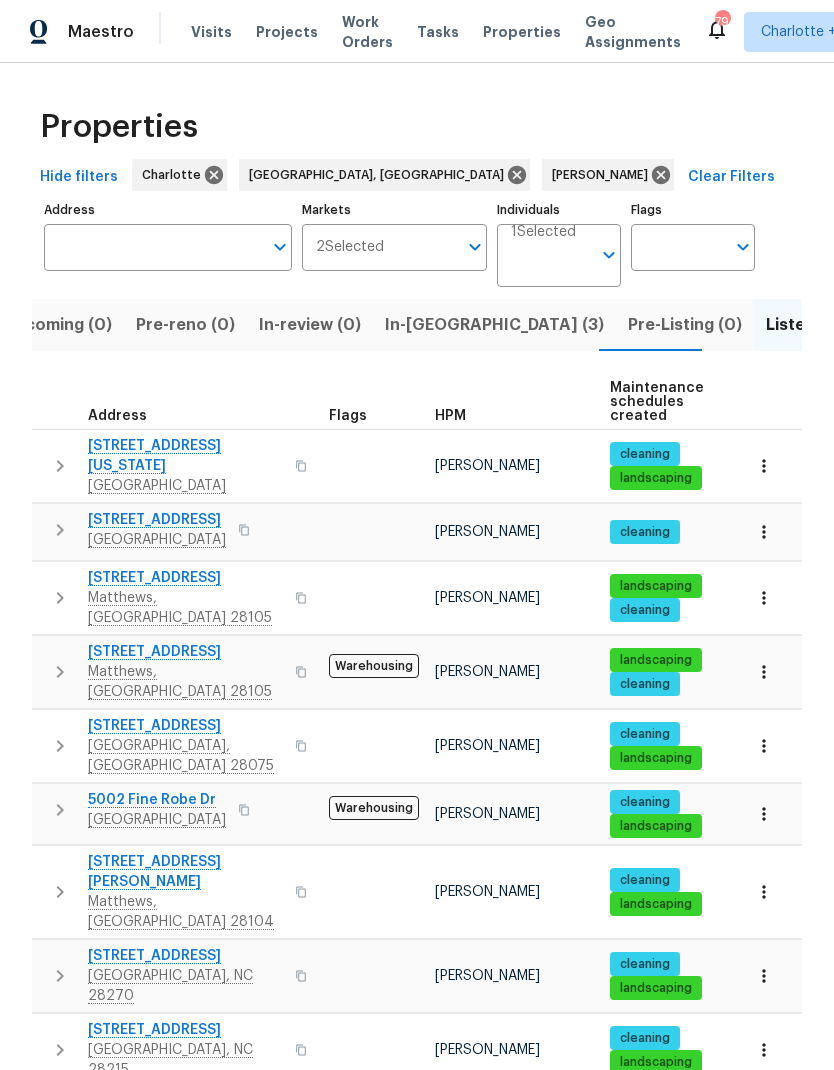 click 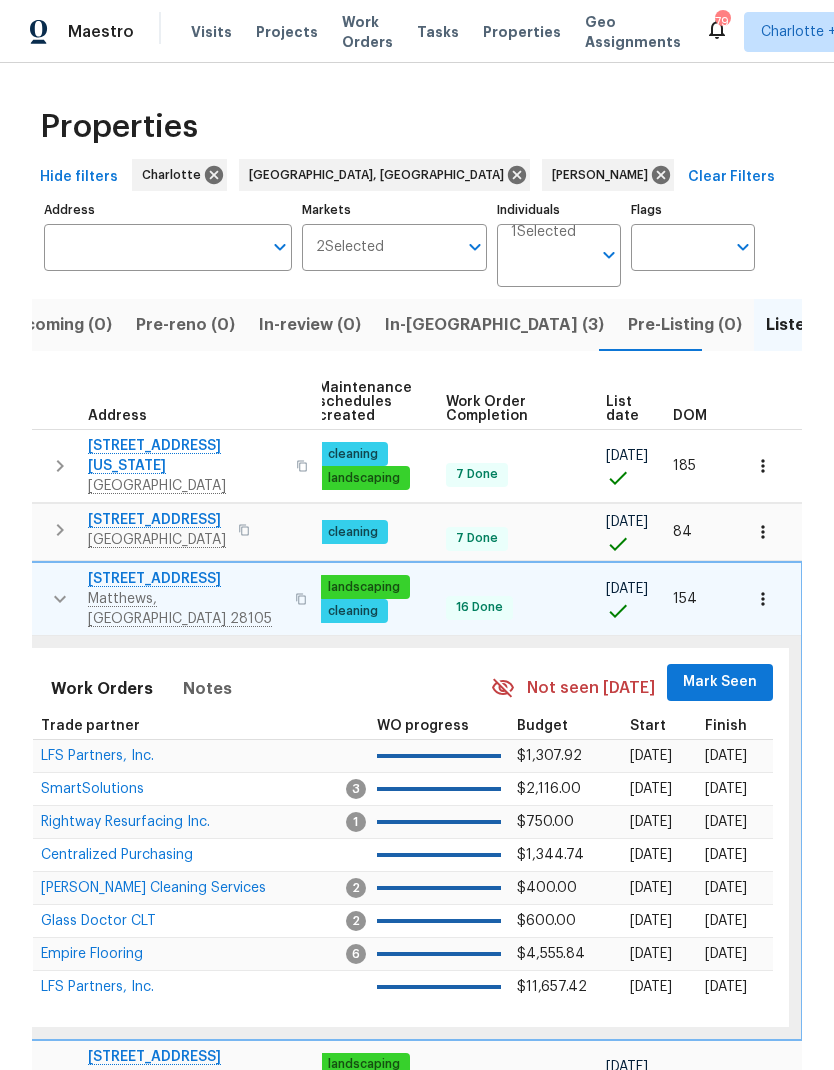 scroll, scrollTop: 16, scrollLeft: 293, axis: both 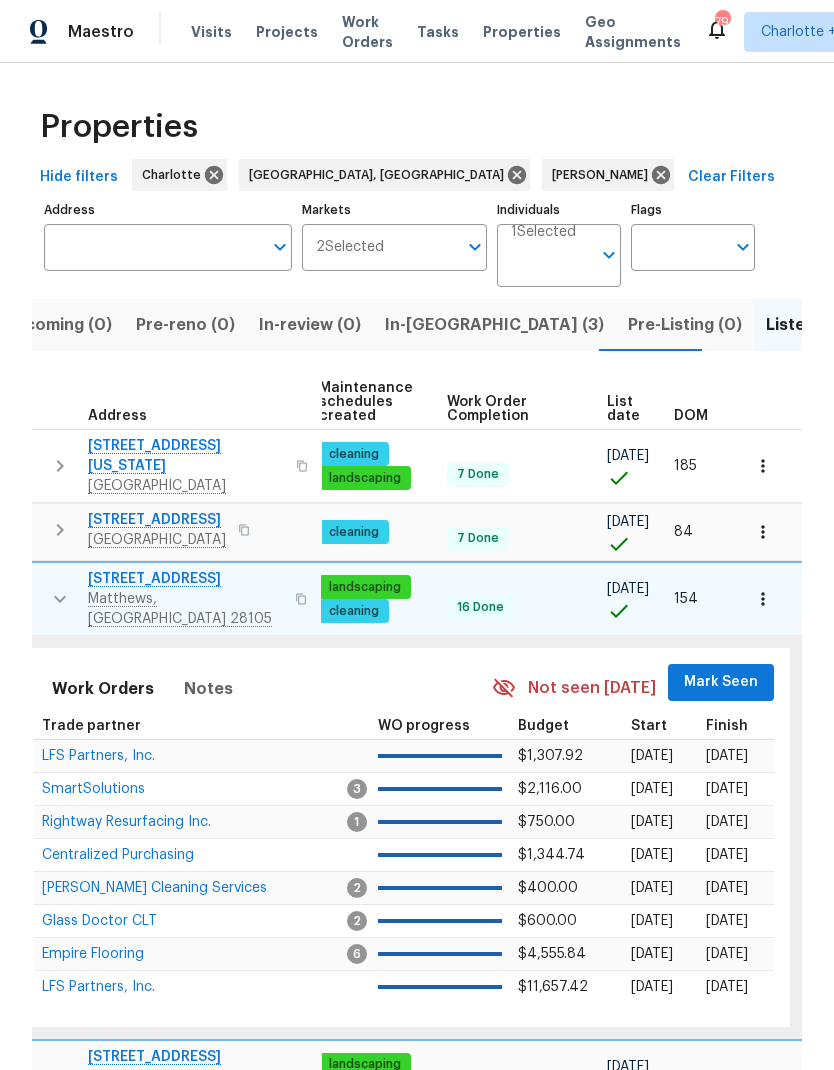 click on "Mark Seen" at bounding box center [721, 682] 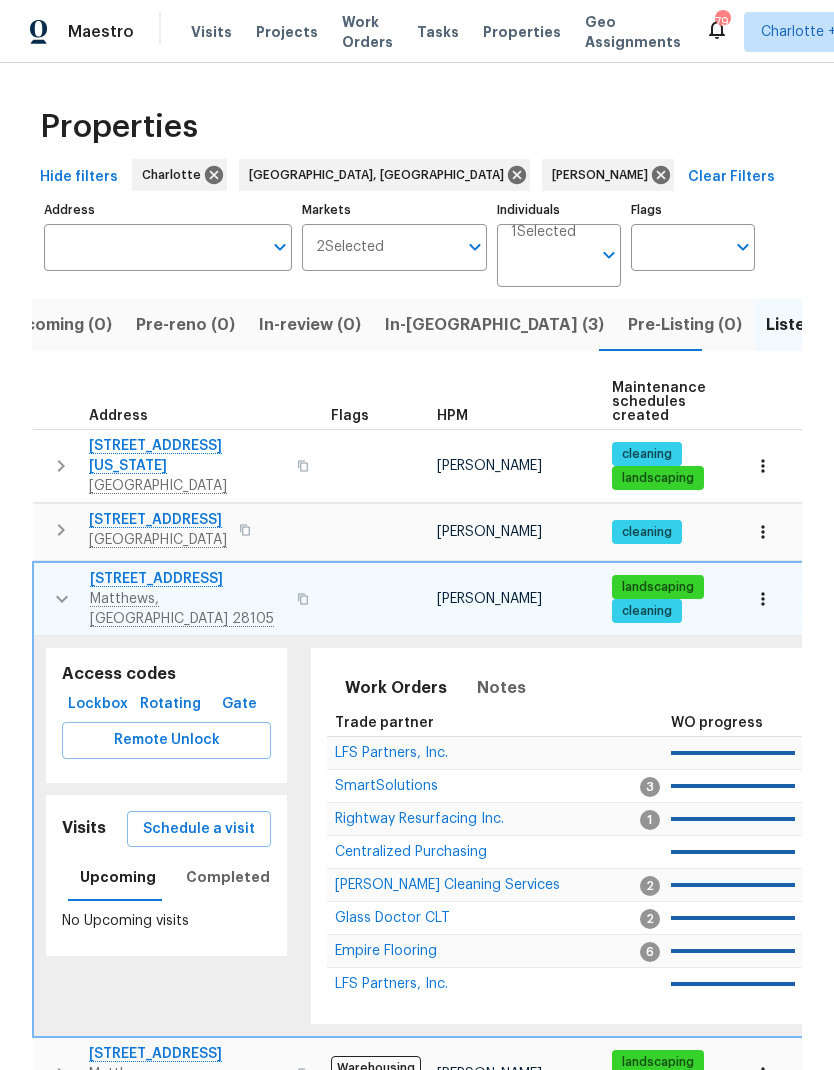 scroll, scrollTop: 16, scrollLeft: 0, axis: vertical 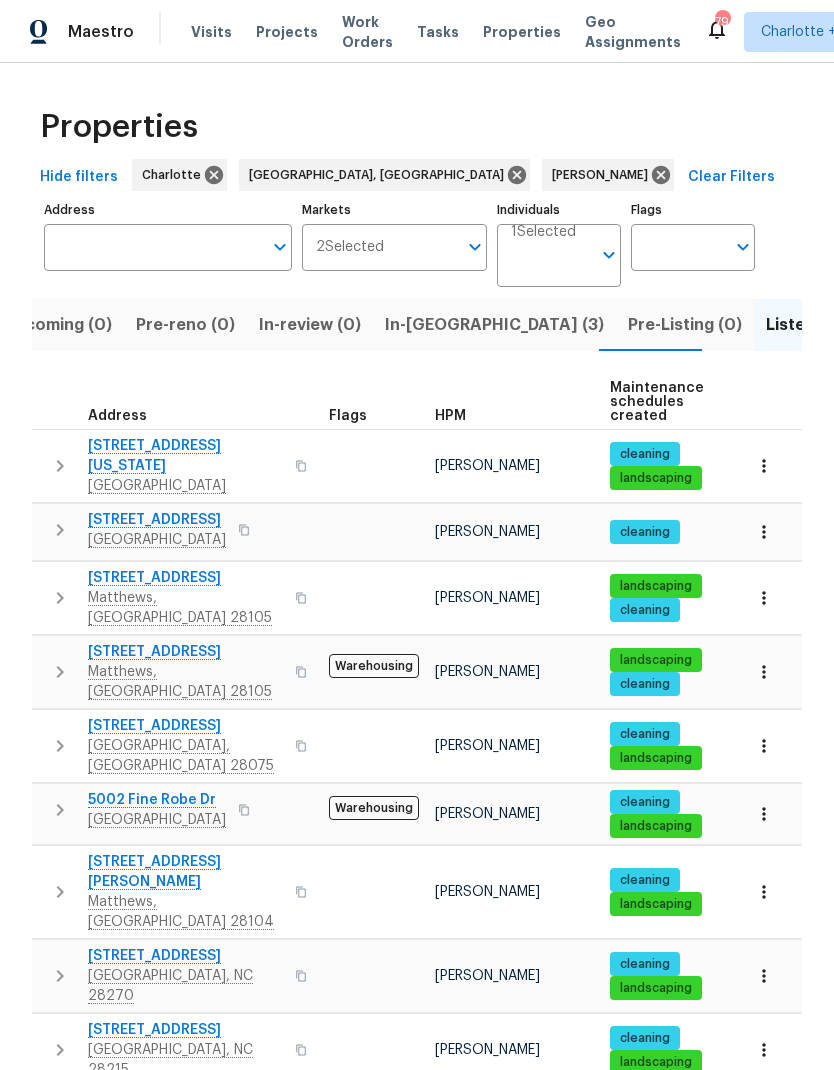 click 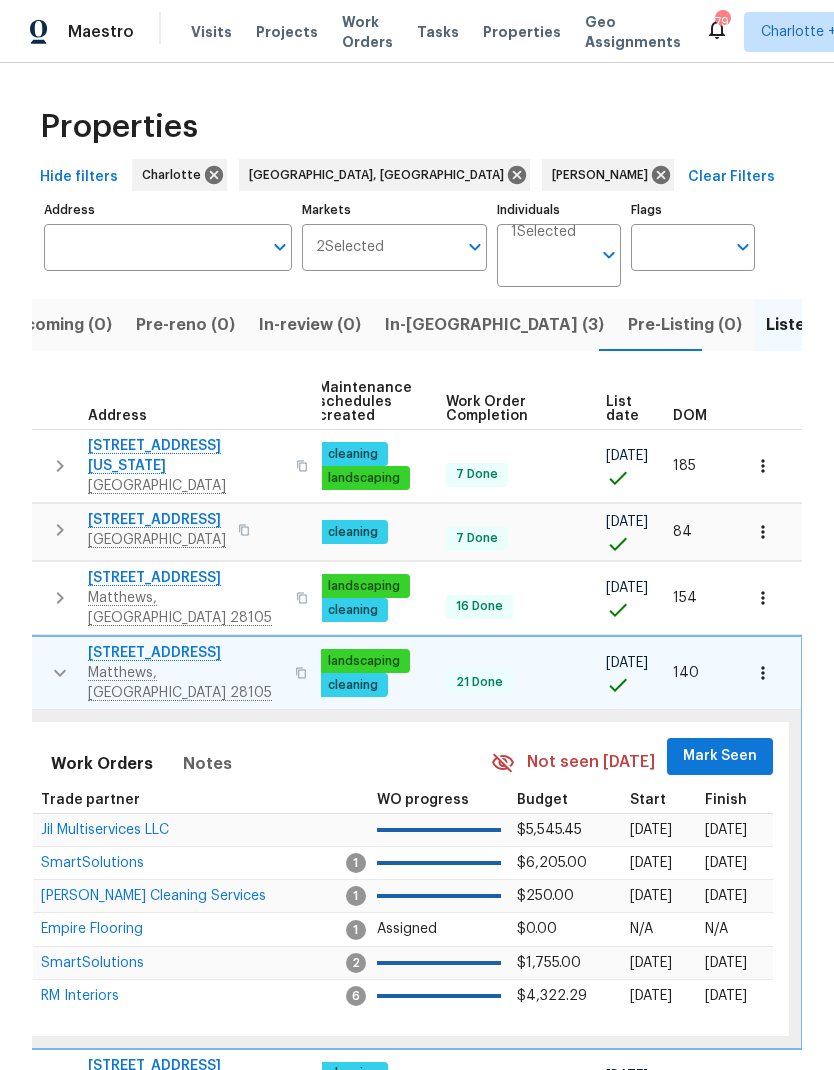 scroll, scrollTop: 16, scrollLeft: 293, axis: both 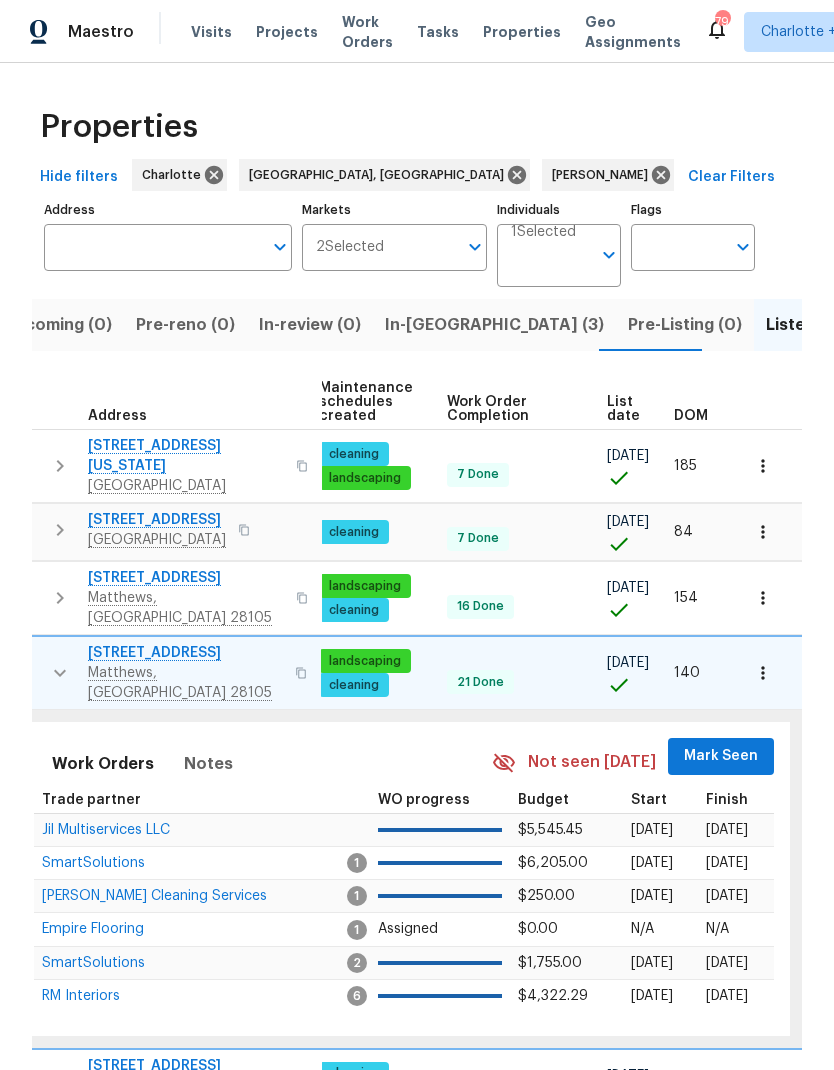 click on "Mark Seen" at bounding box center (721, 756) 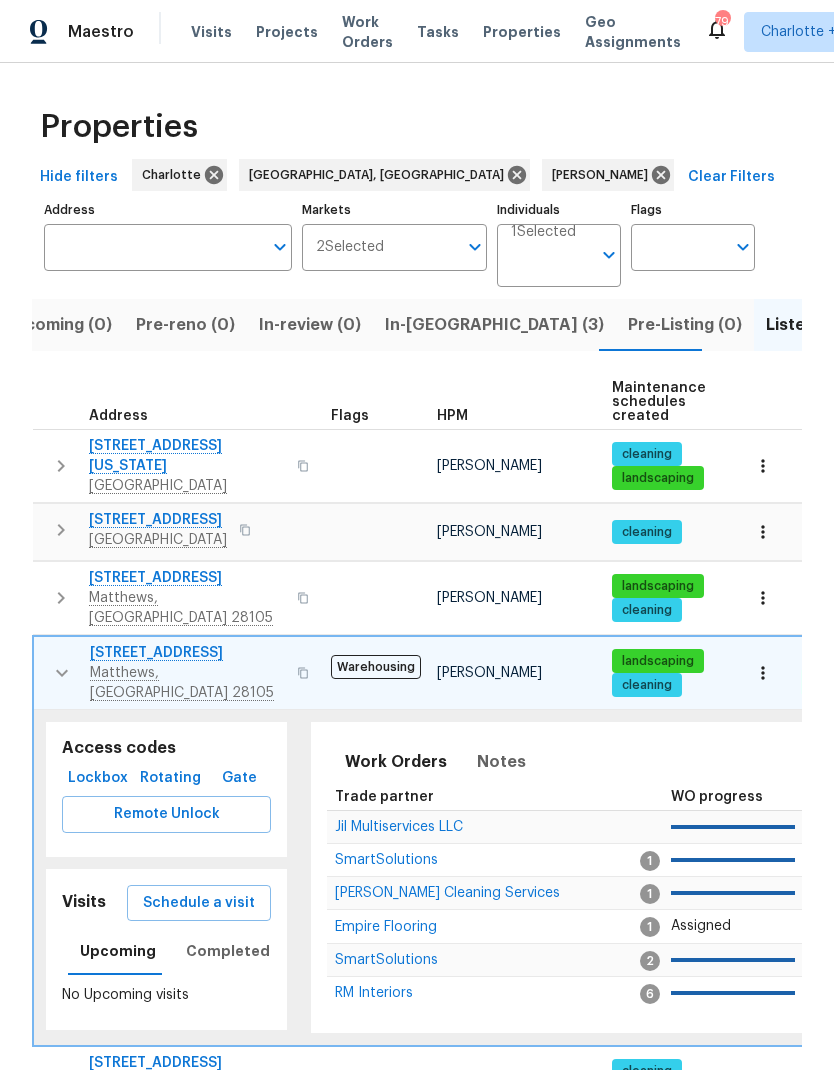 scroll, scrollTop: 16, scrollLeft: -1, axis: both 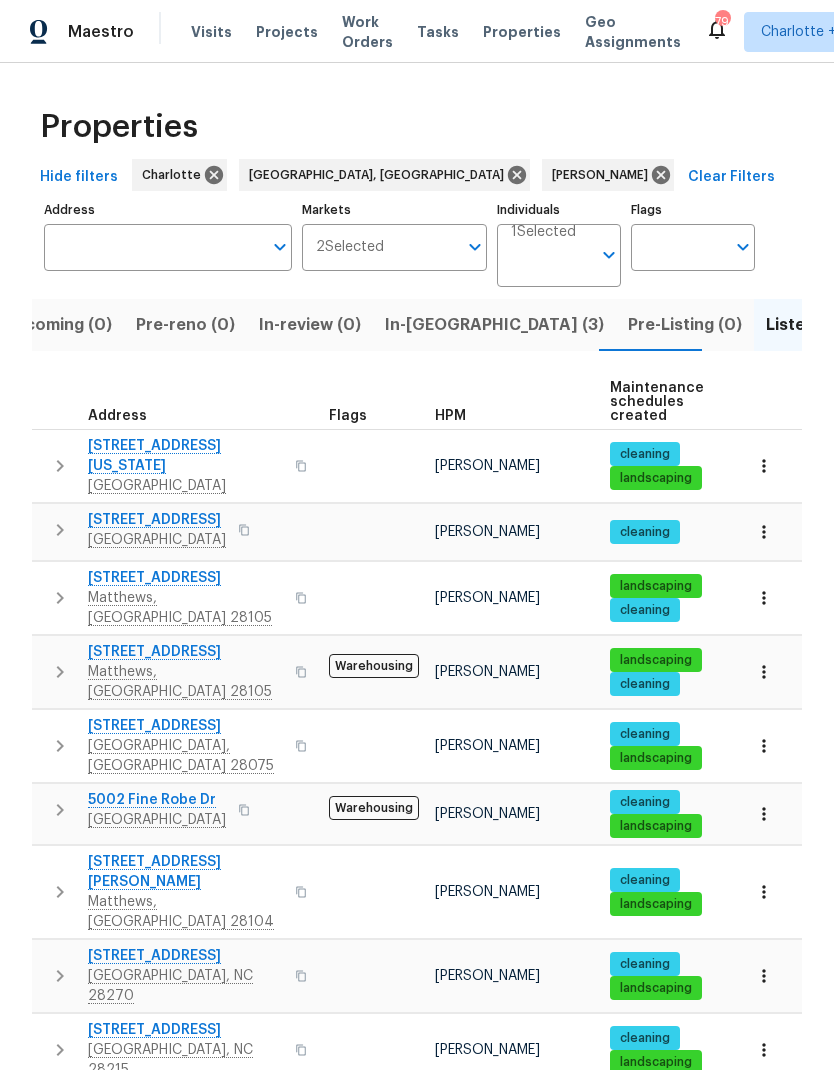 click at bounding box center (60, 746) 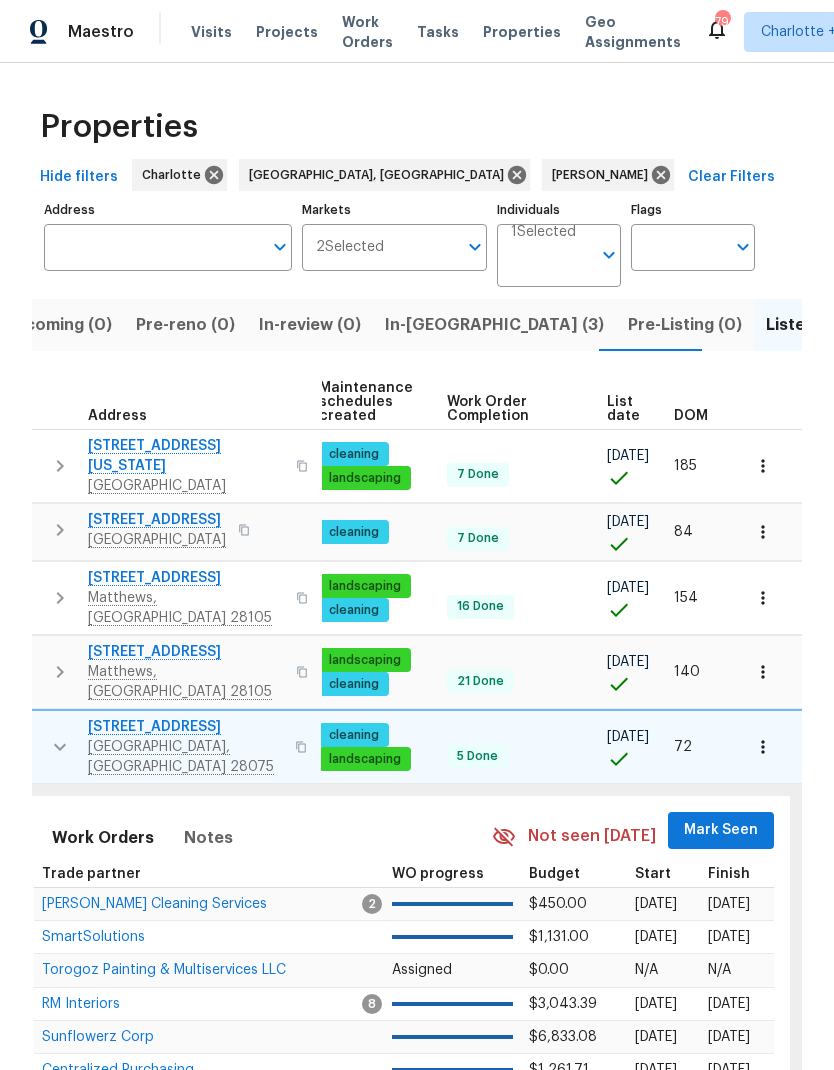 click on "Mark Seen" at bounding box center [721, 830] 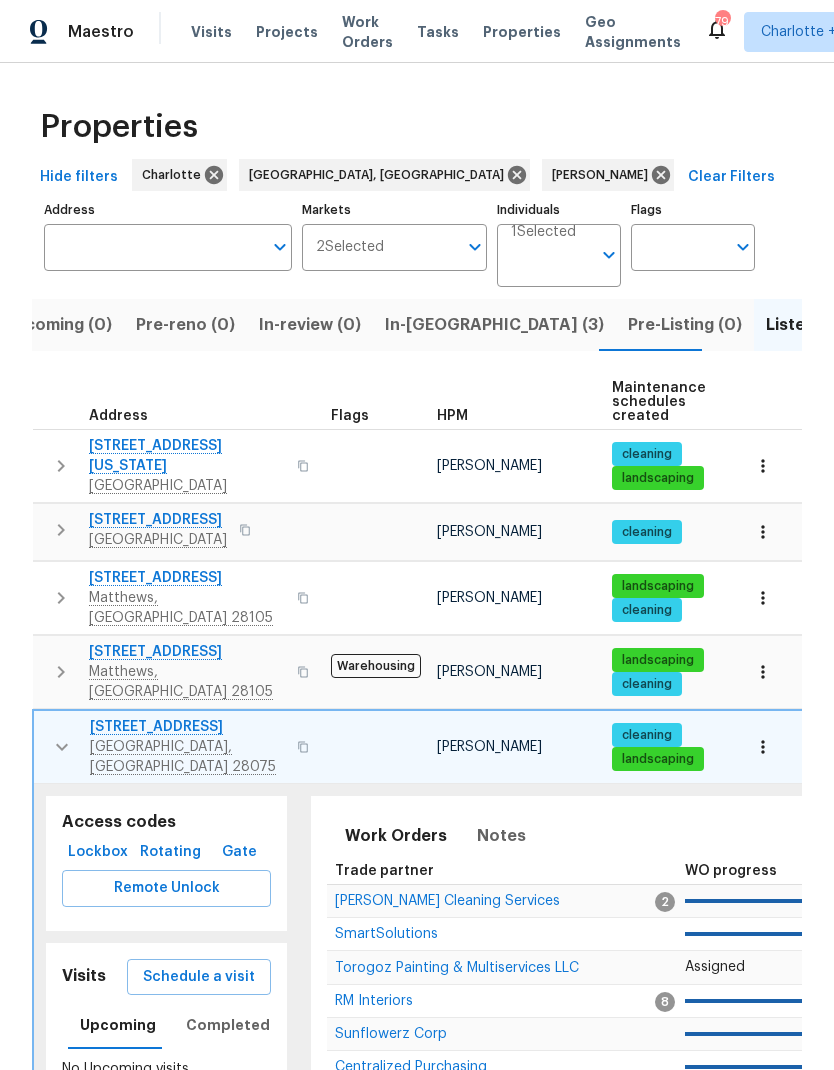 click 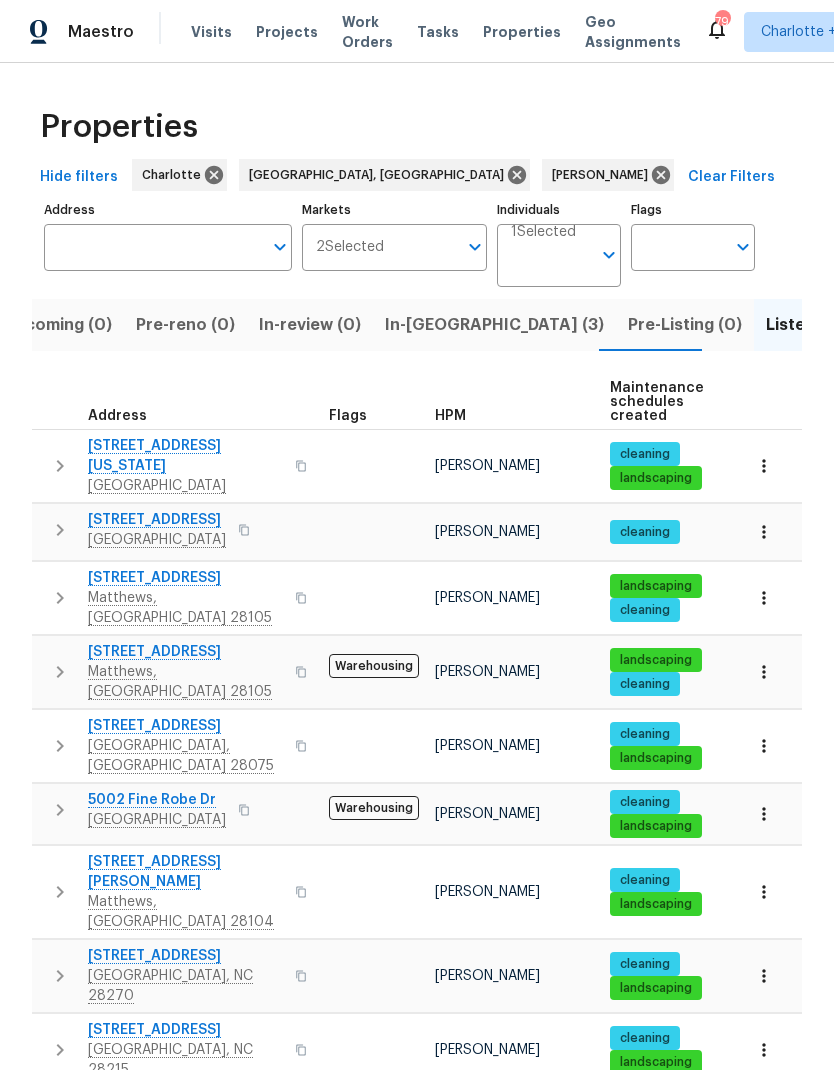 click 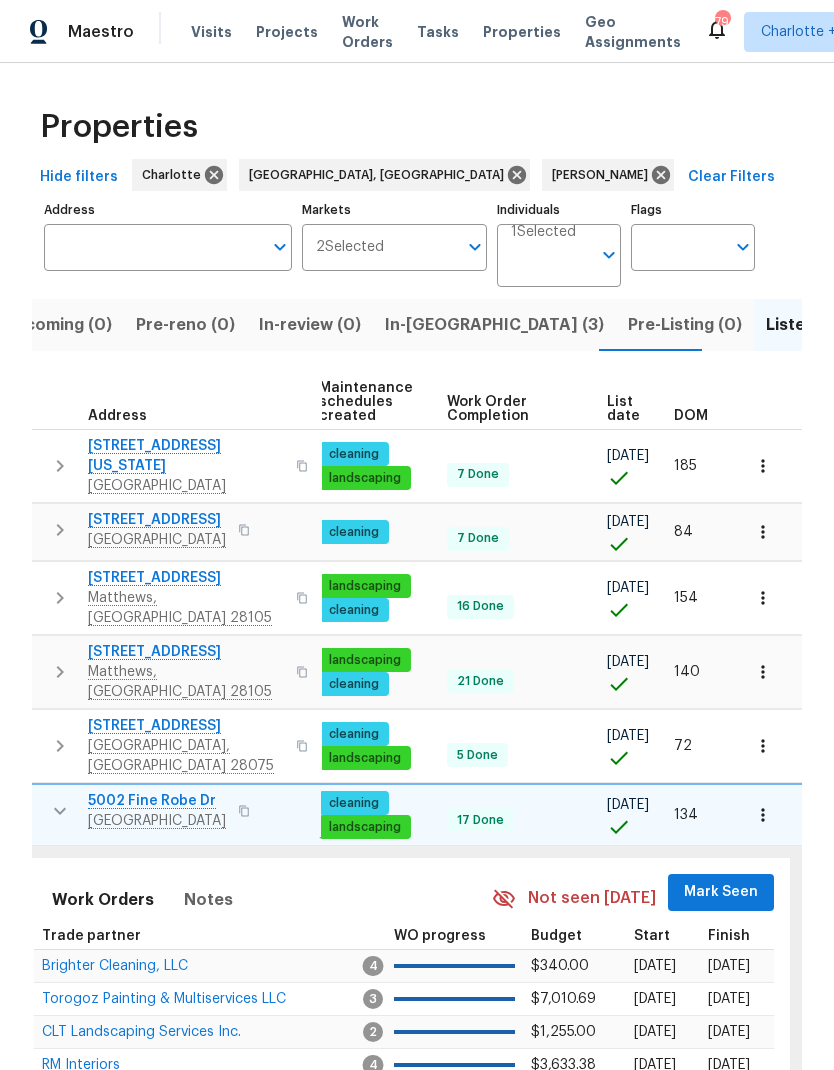 click on "Mark Seen" at bounding box center [721, 892] 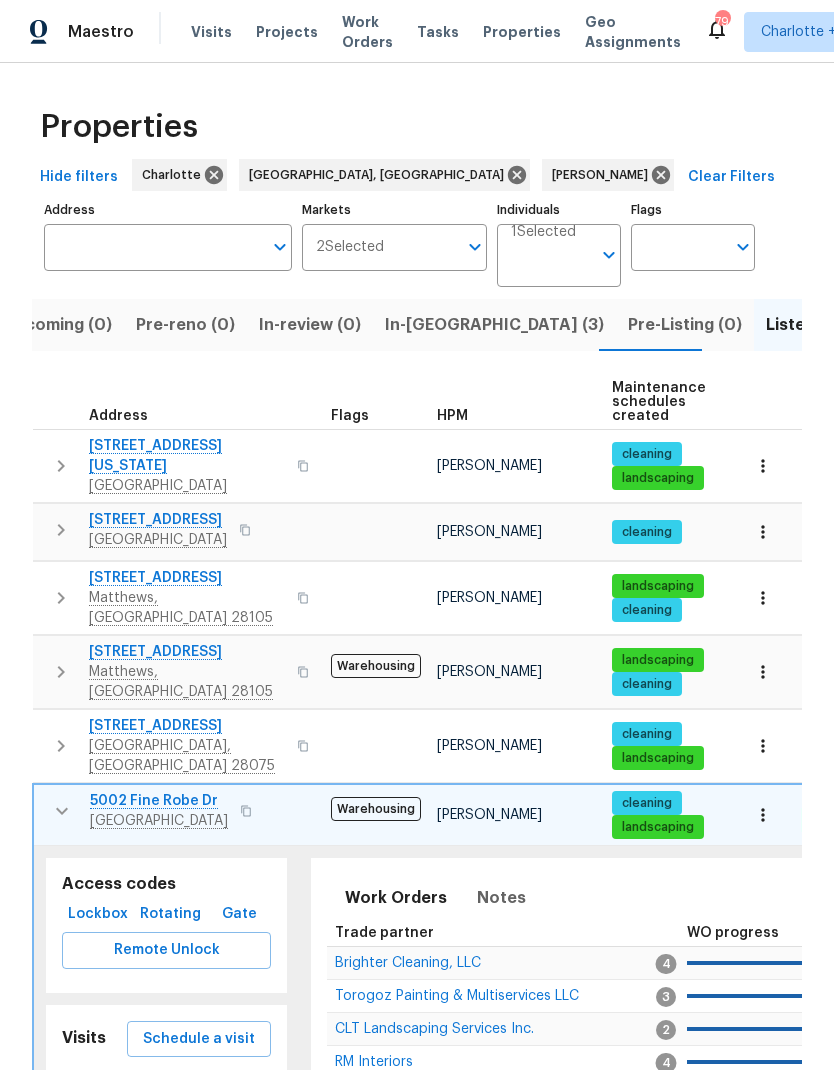 click at bounding box center (62, 811) 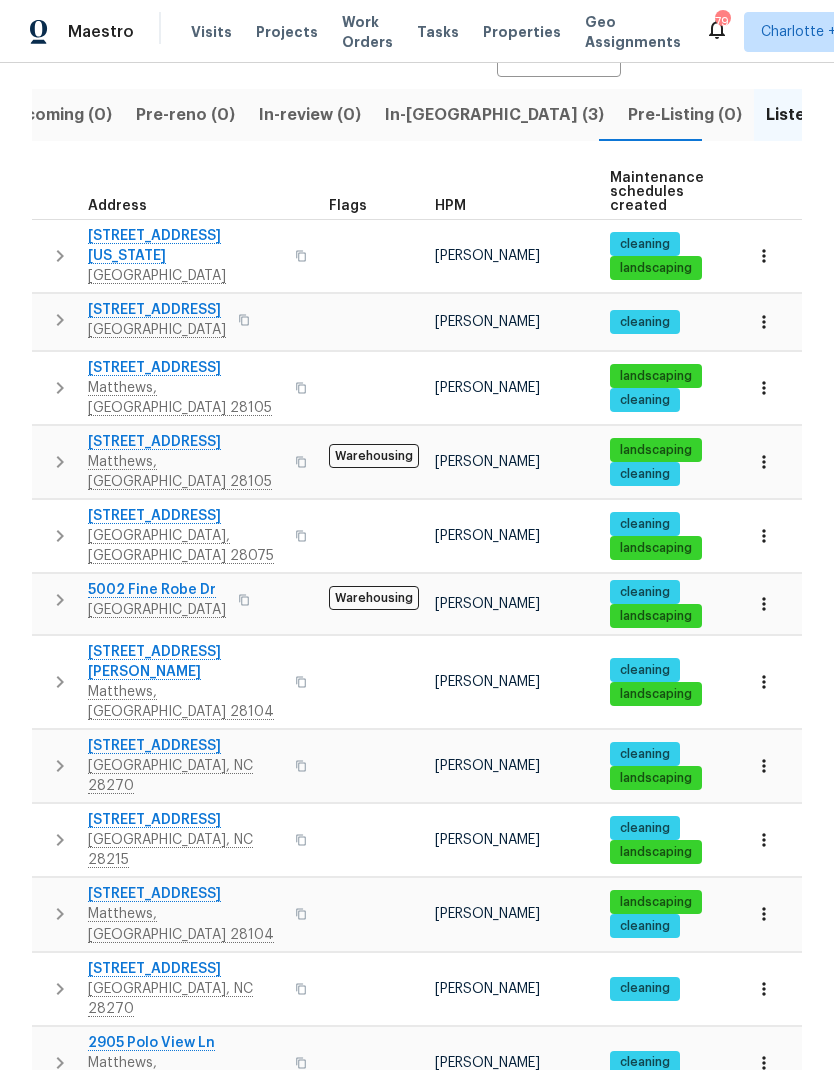 click 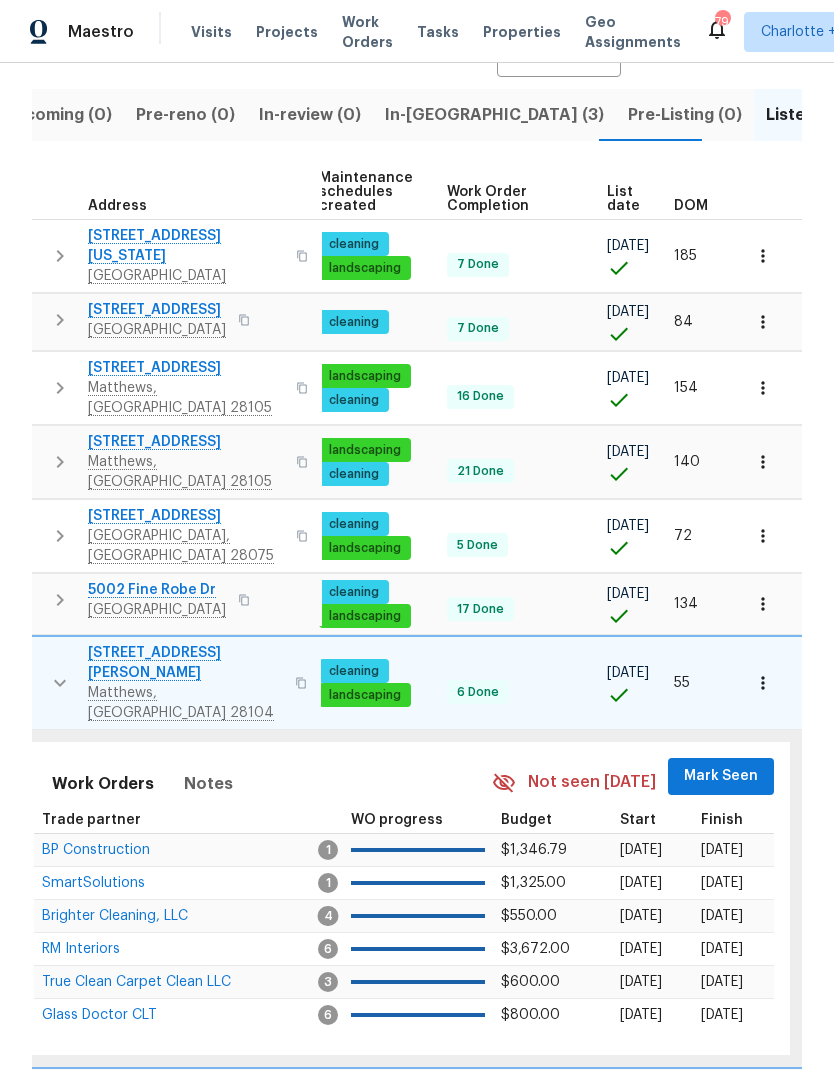 click on "Mark Seen" at bounding box center (721, 776) 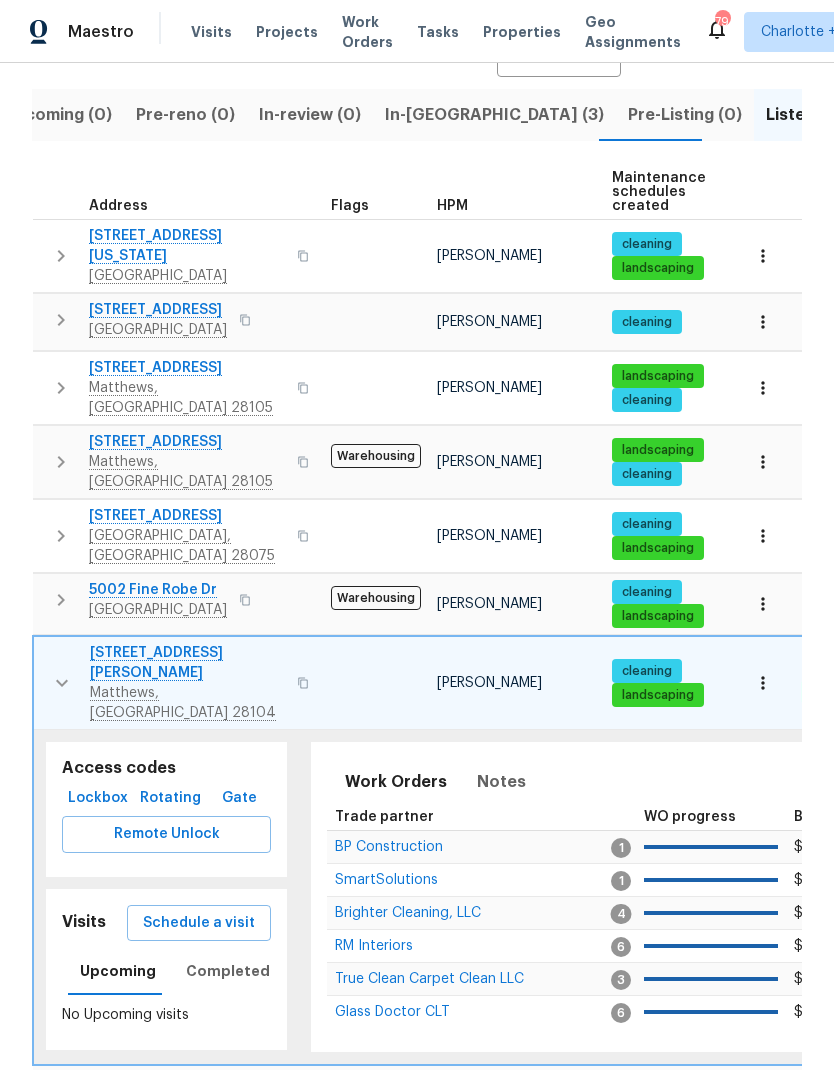 click 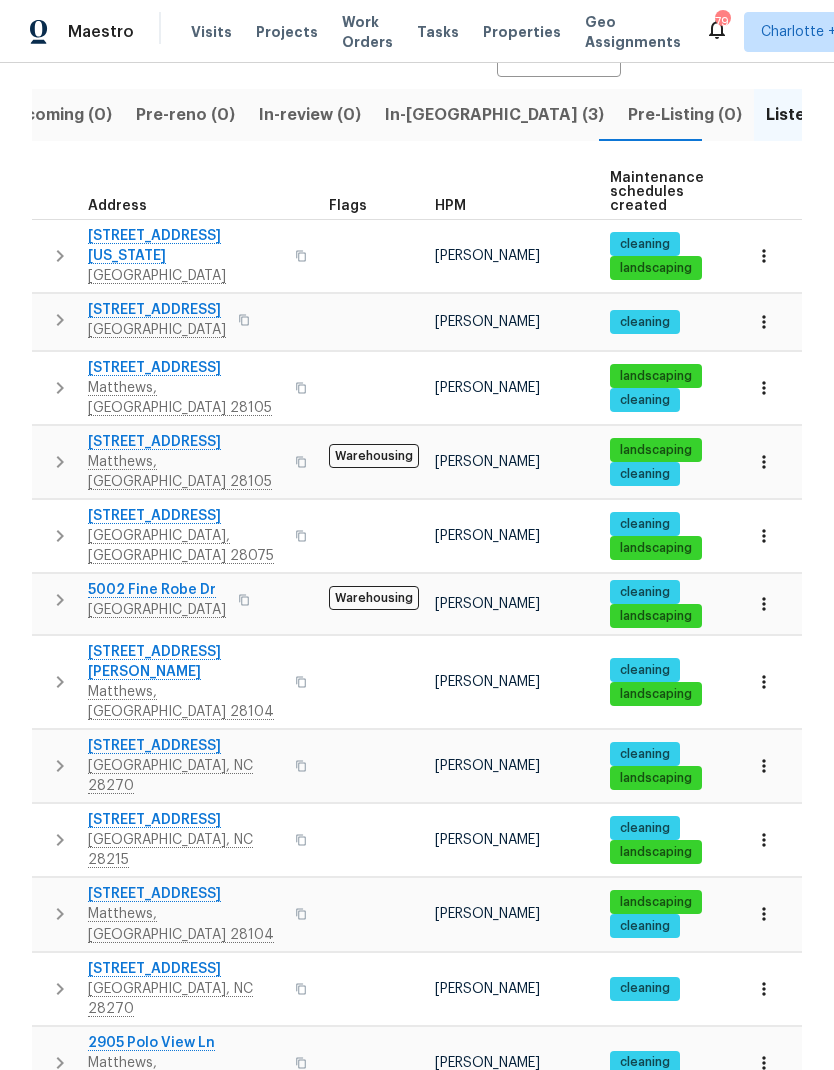 click at bounding box center [60, 766] 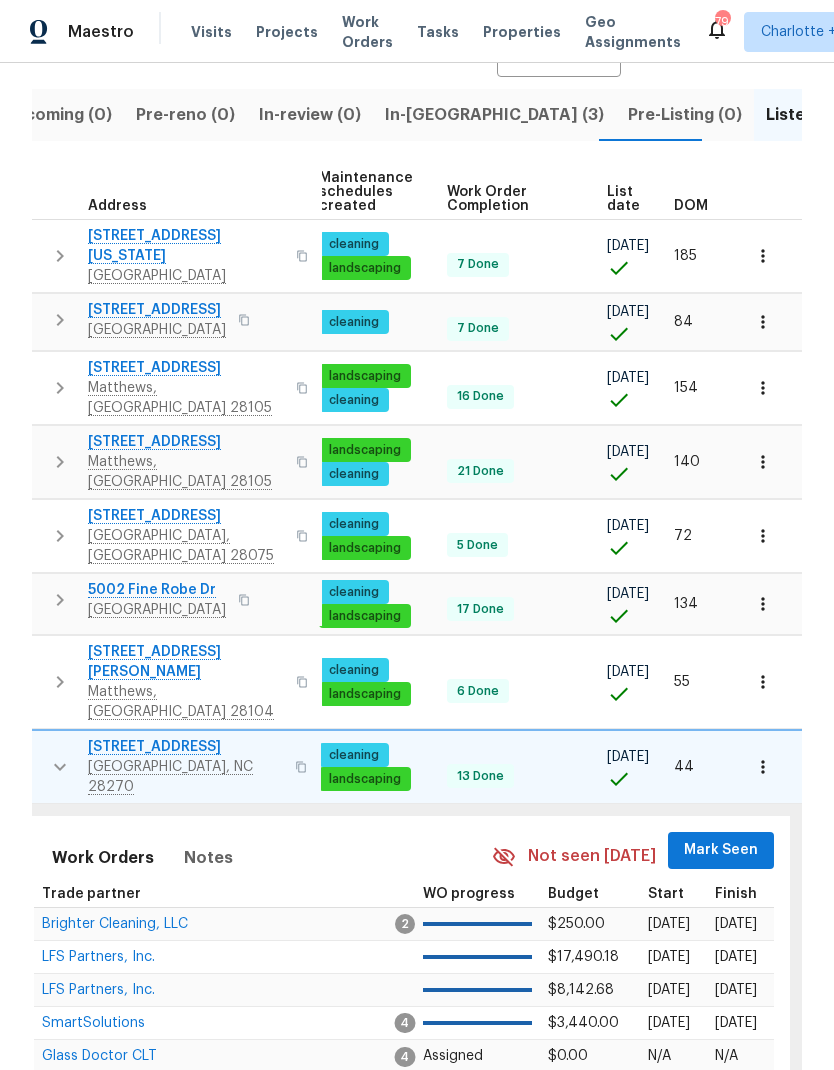 click on "Mark Seen" at bounding box center [721, 850] 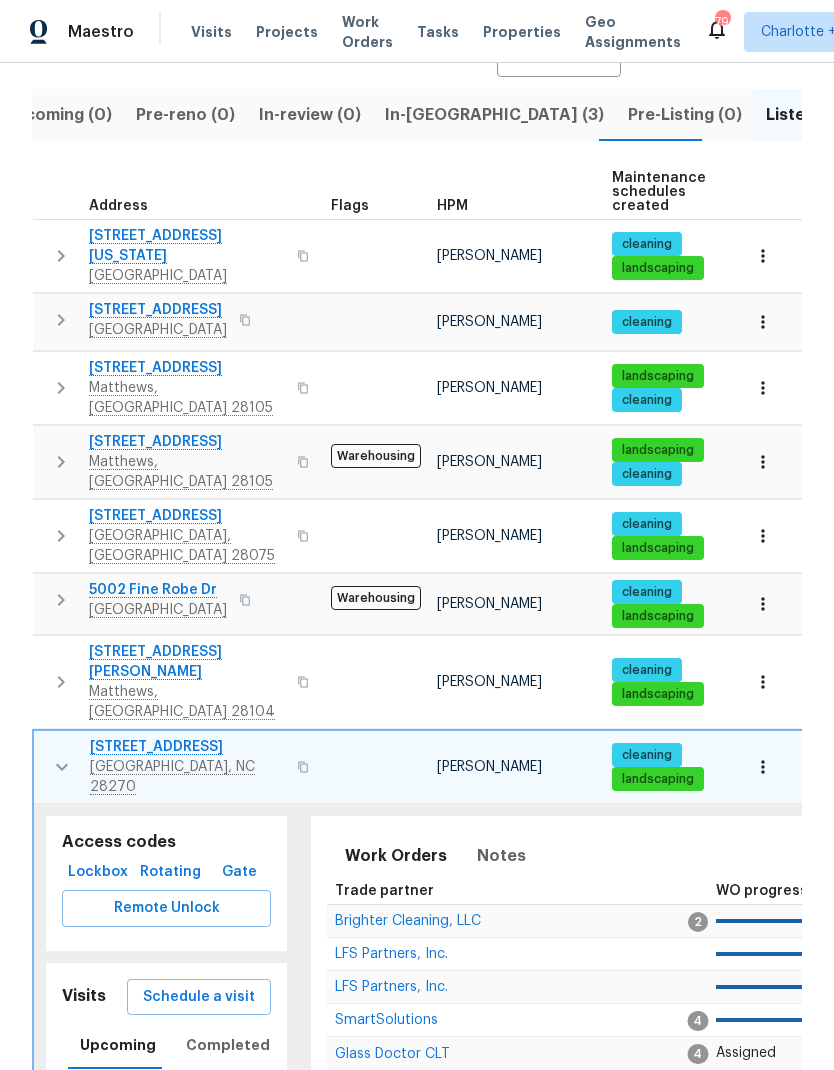 click 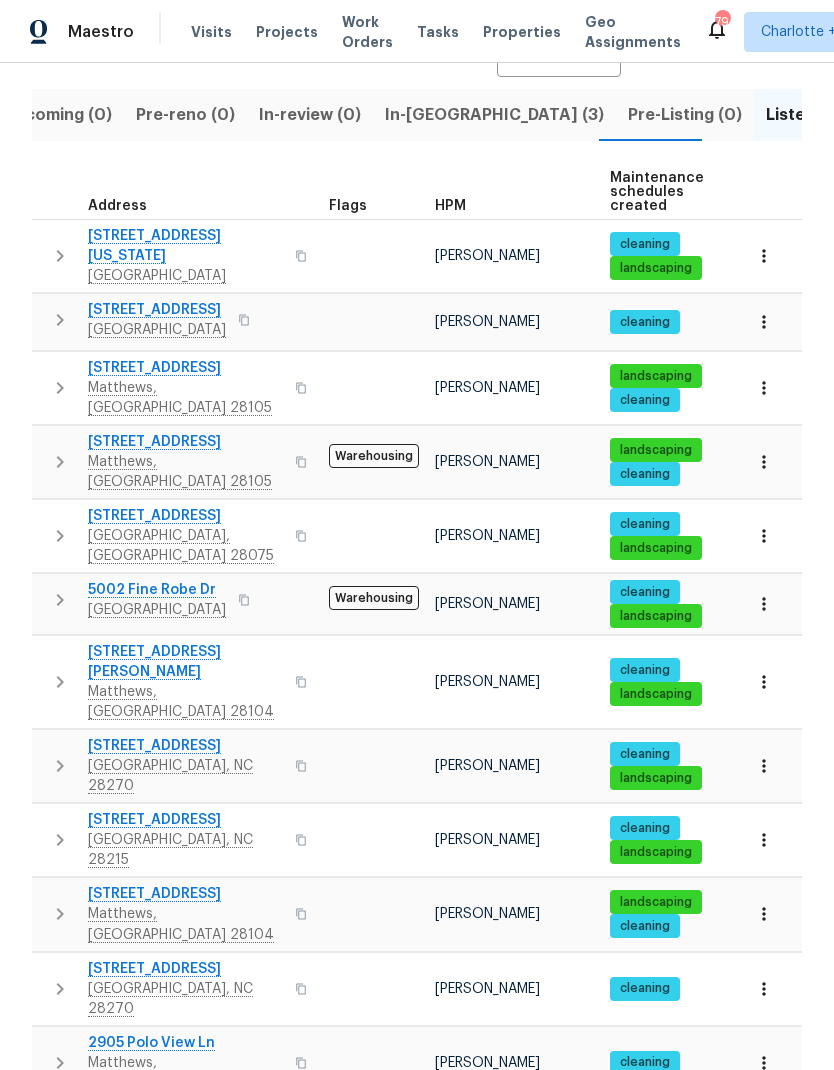 click at bounding box center (60, 840) 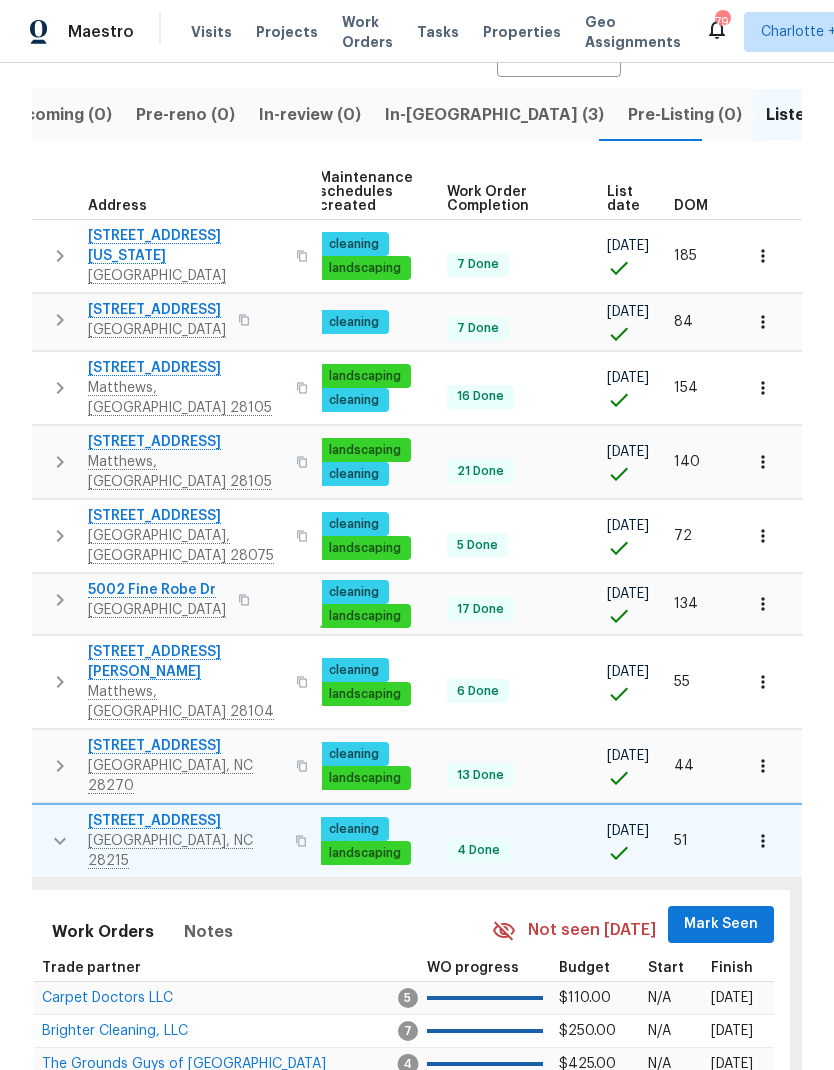 click on "Mark Seen" at bounding box center (721, 924) 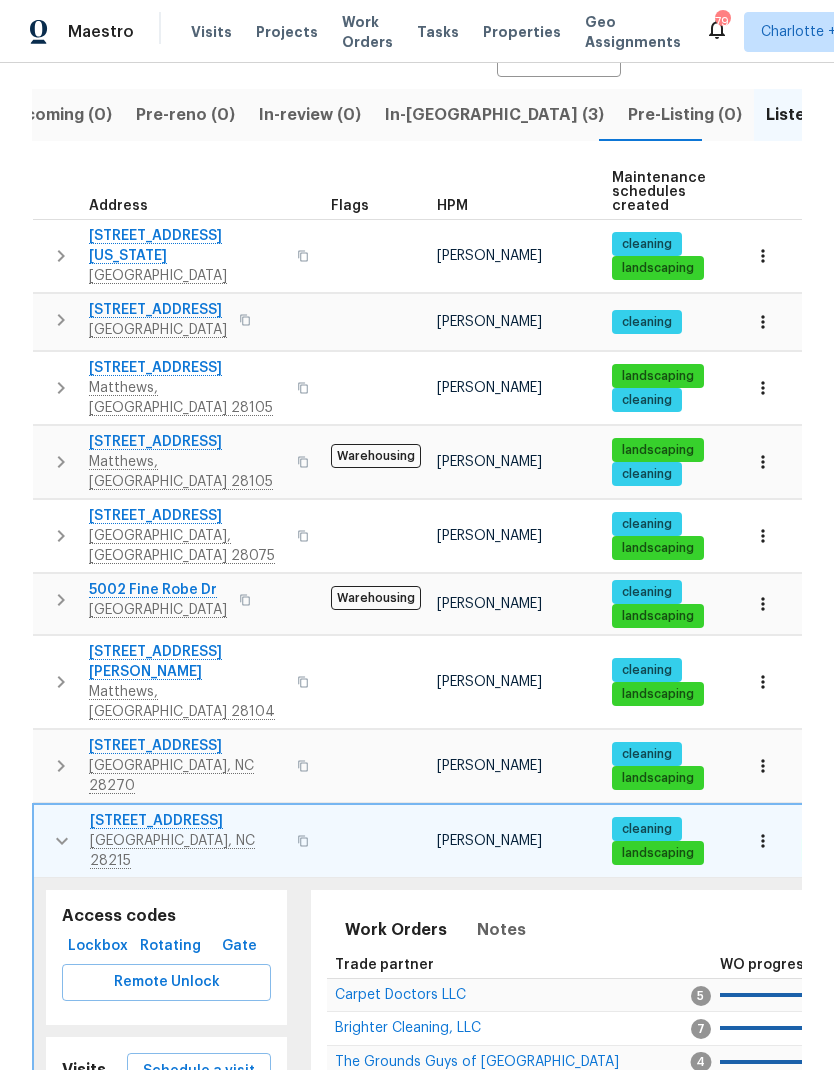 click at bounding box center (62, 841) 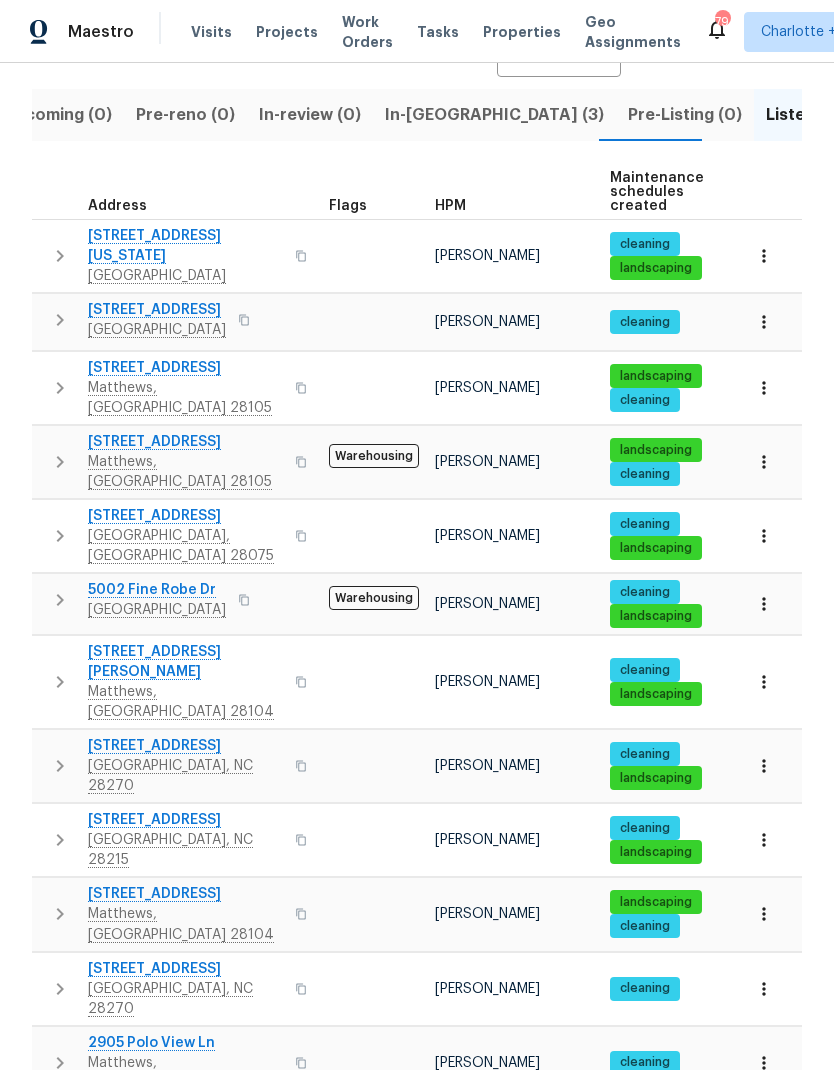 click 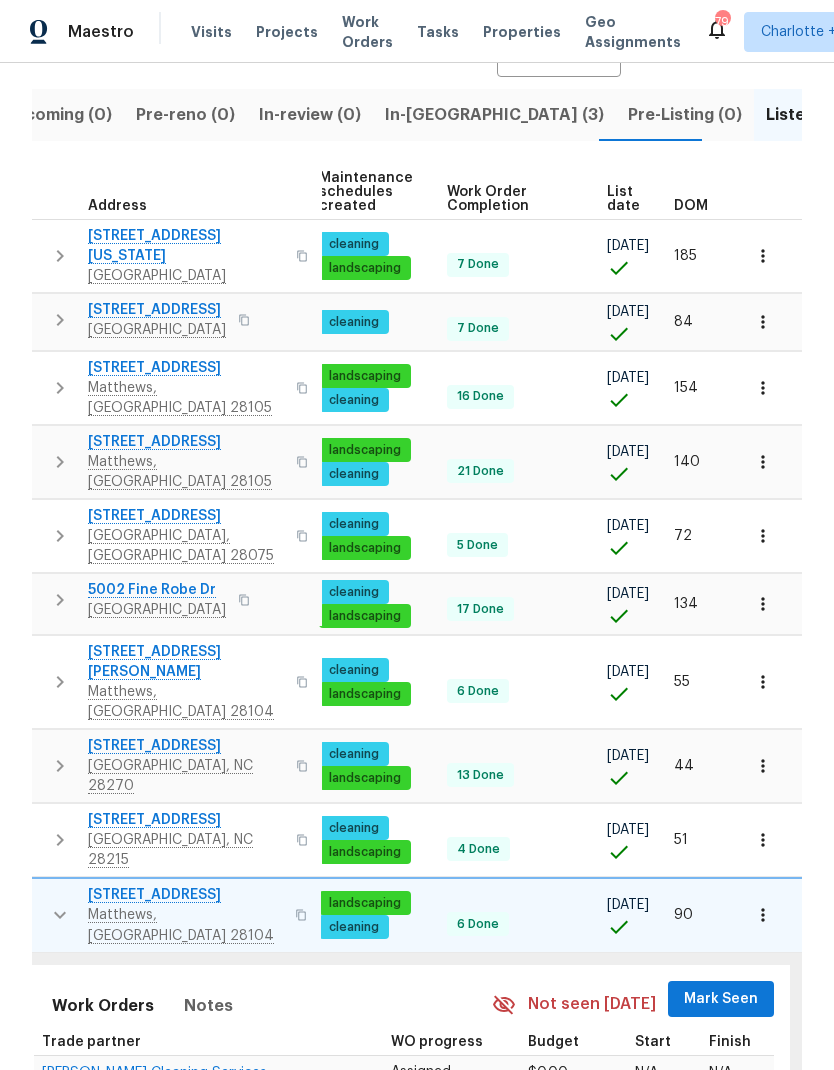 click on "Mark Seen" at bounding box center [721, 999] 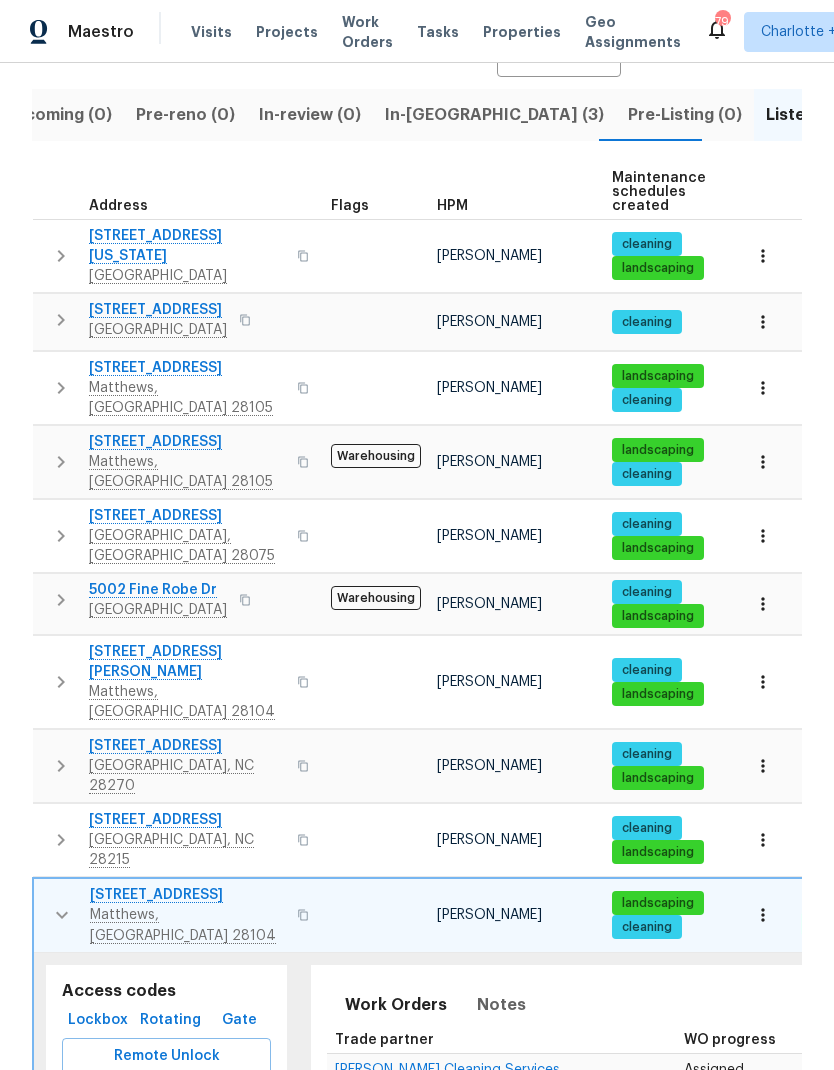 click at bounding box center (62, 915) 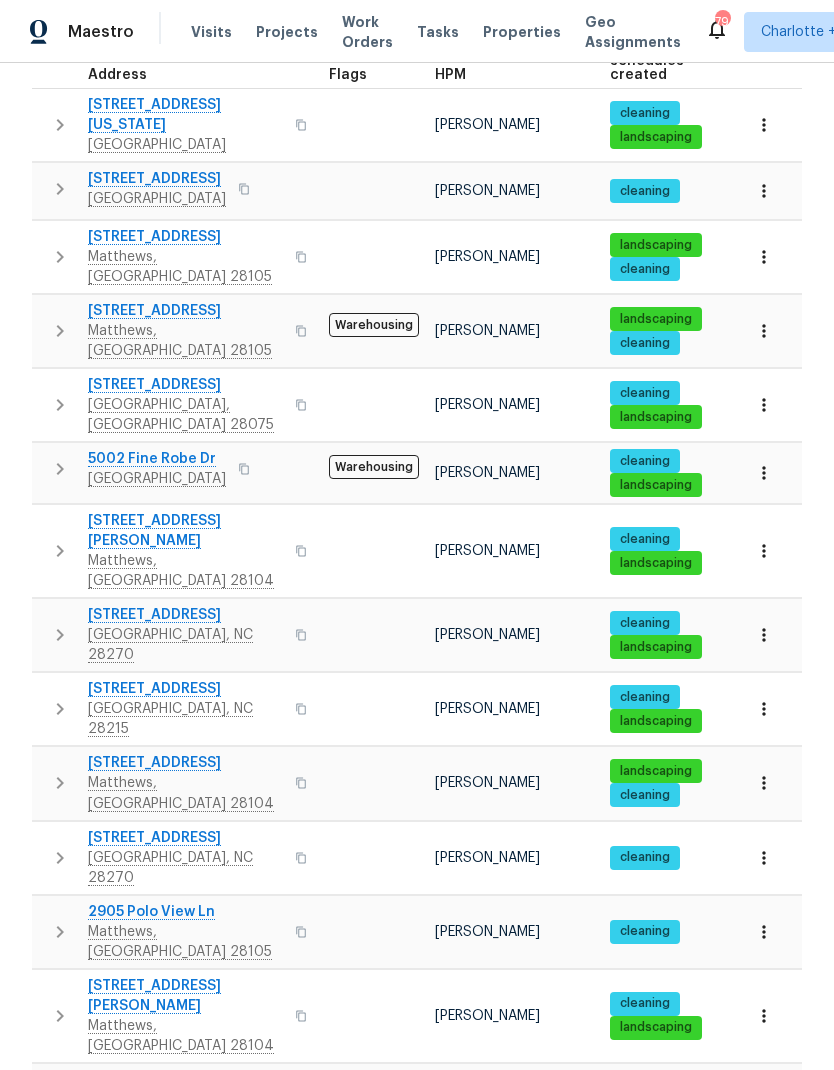 click 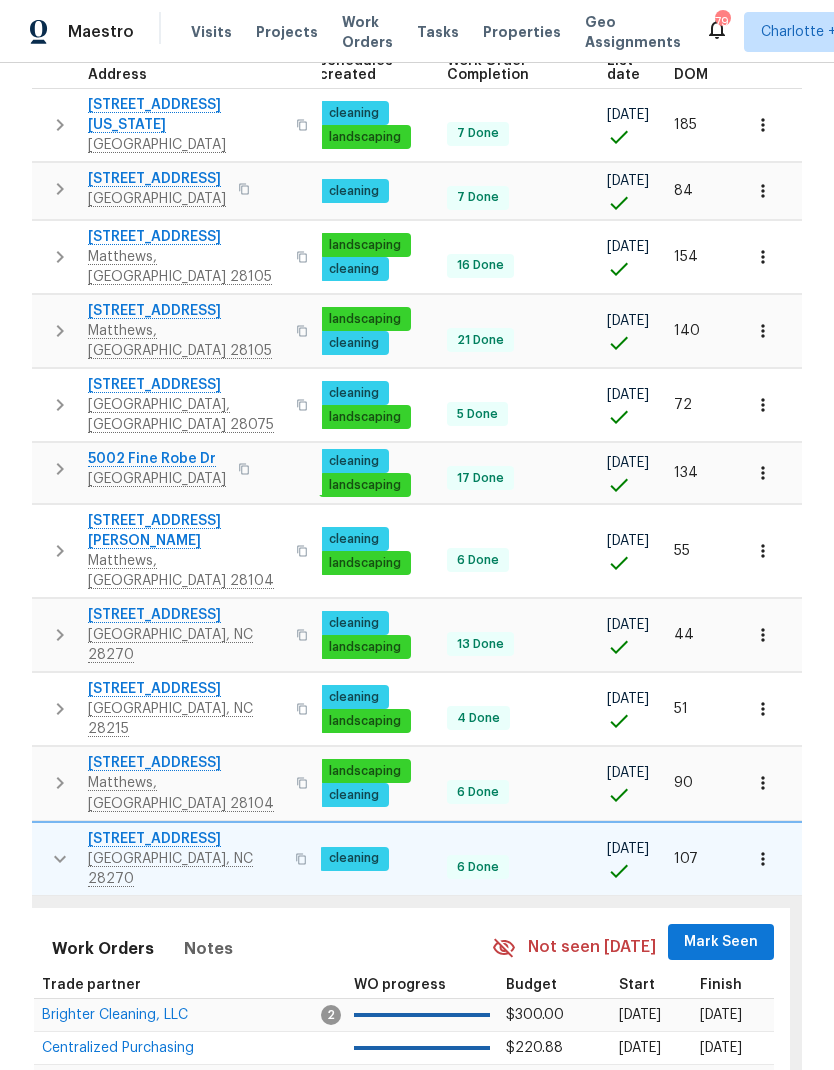 click on "Mark Seen" at bounding box center [721, 942] 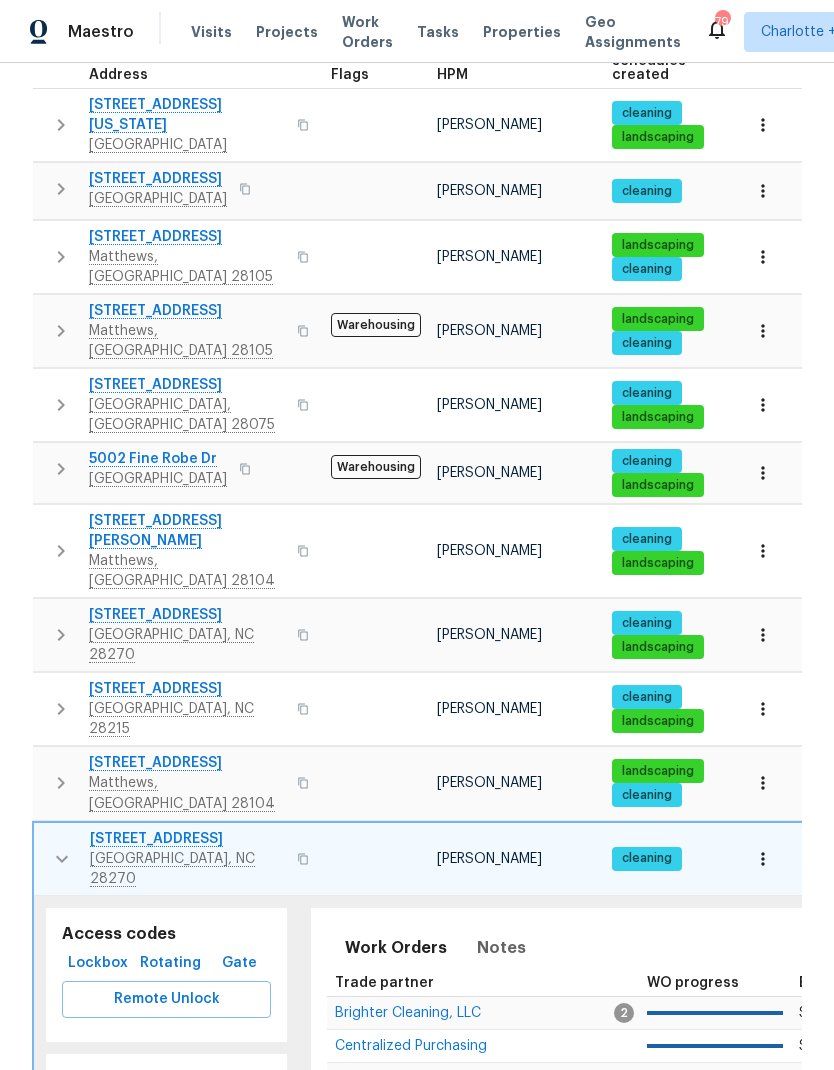click 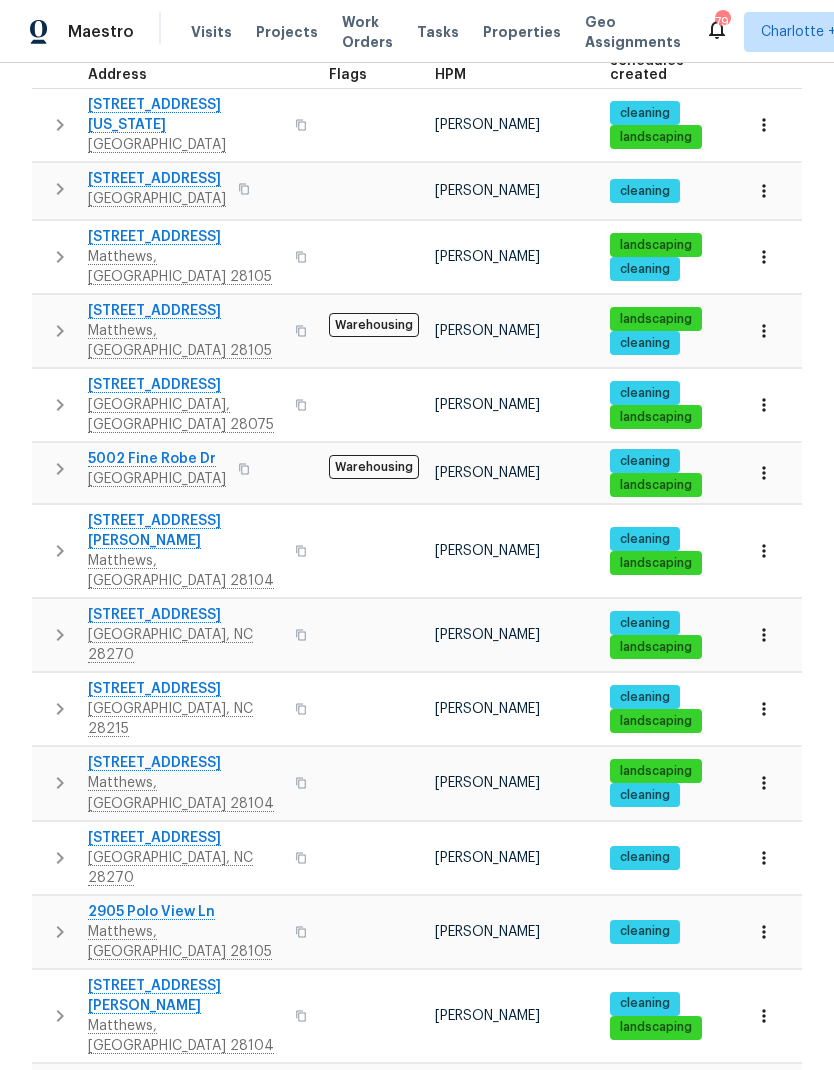 click 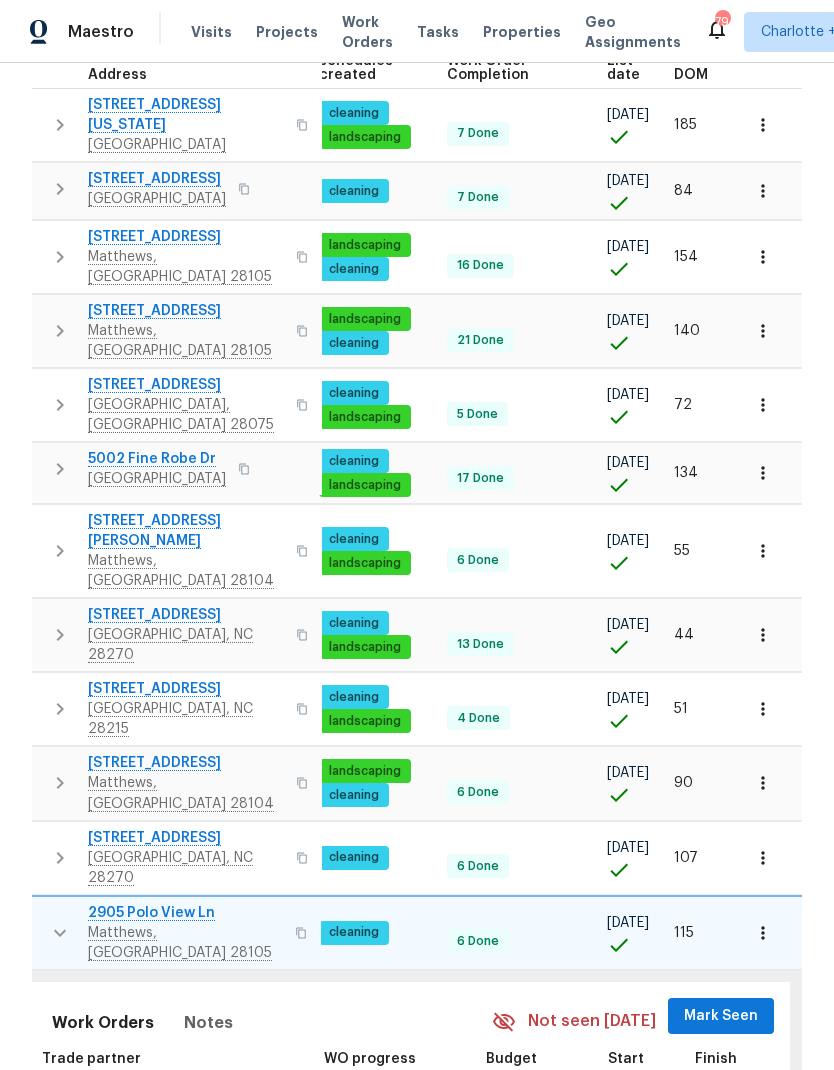 click on "Mark Seen" at bounding box center (721, 1016) 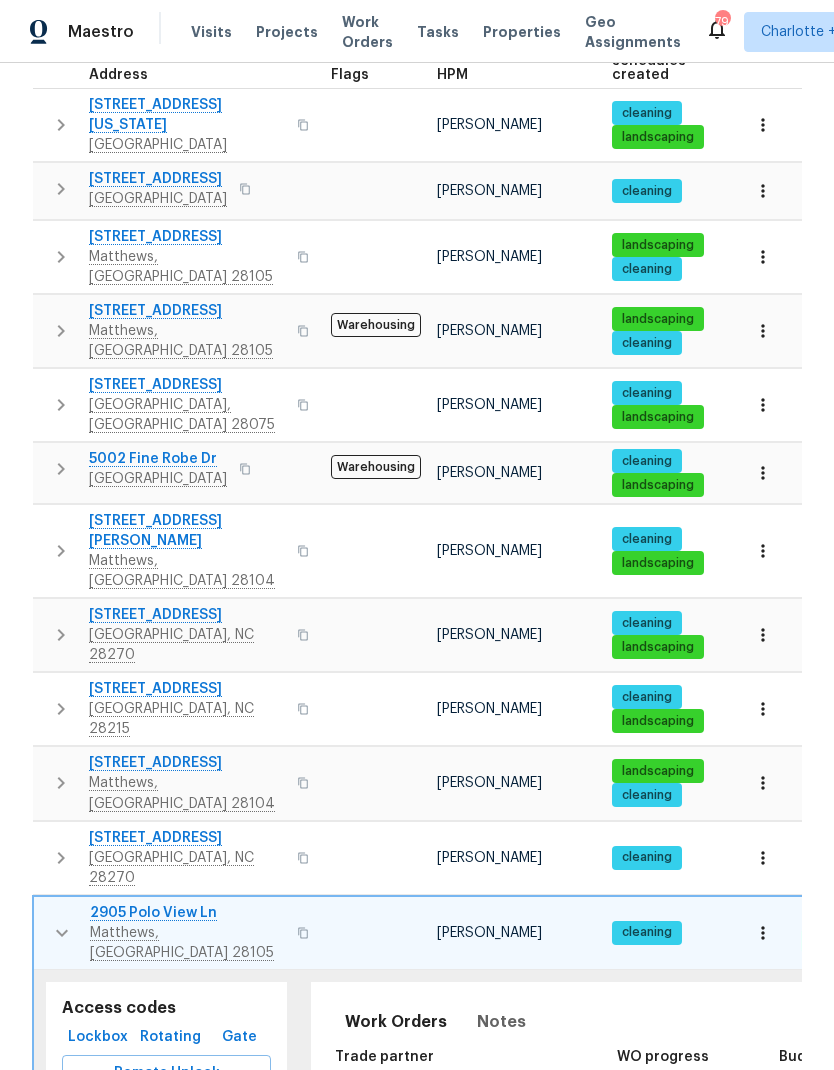 click on "[STREET_ADDRESS][PERSON_NAME]" at bounding box center (178, 933) 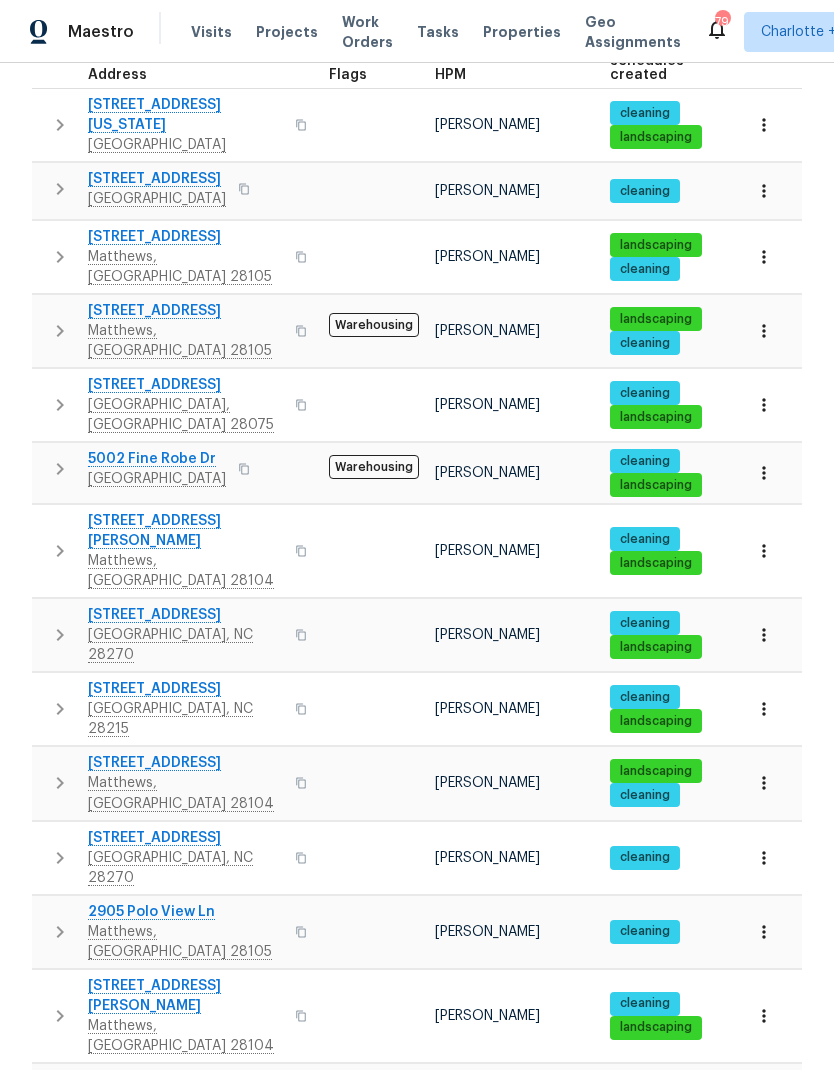 click 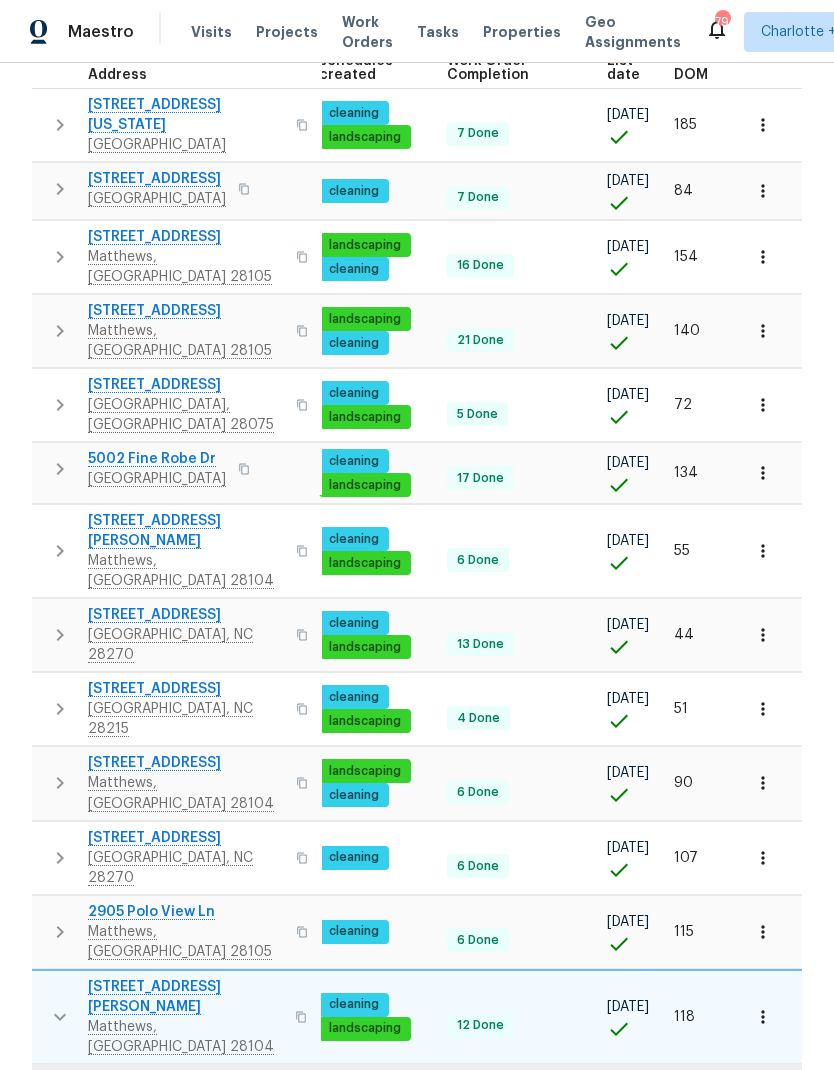 click on "Mark Seen" at bounding box center [721, 1110] 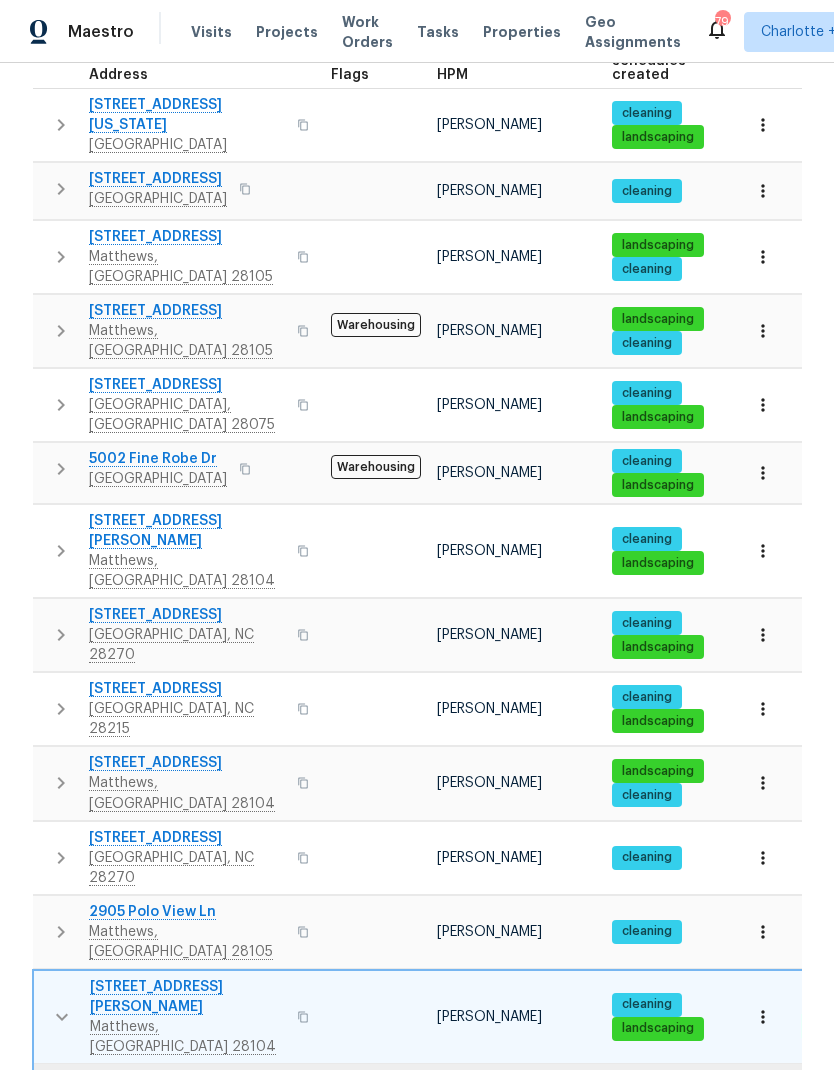 click 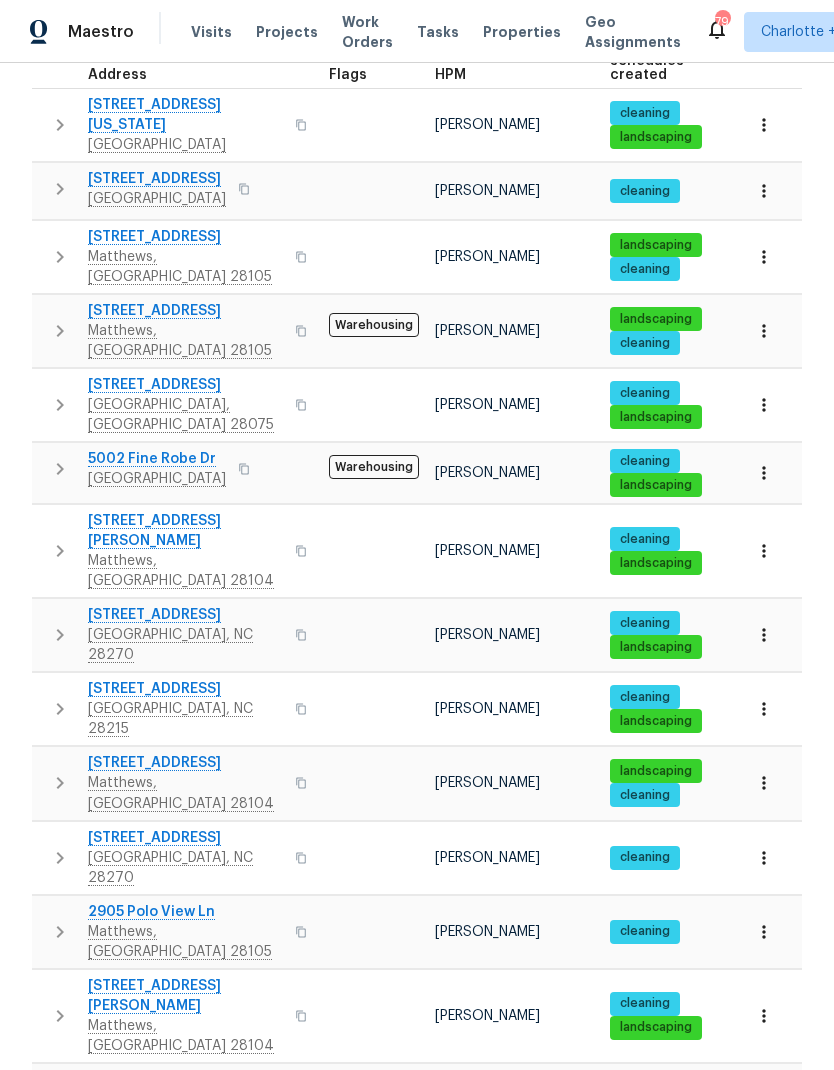 click at bounding box center (60, 1100) 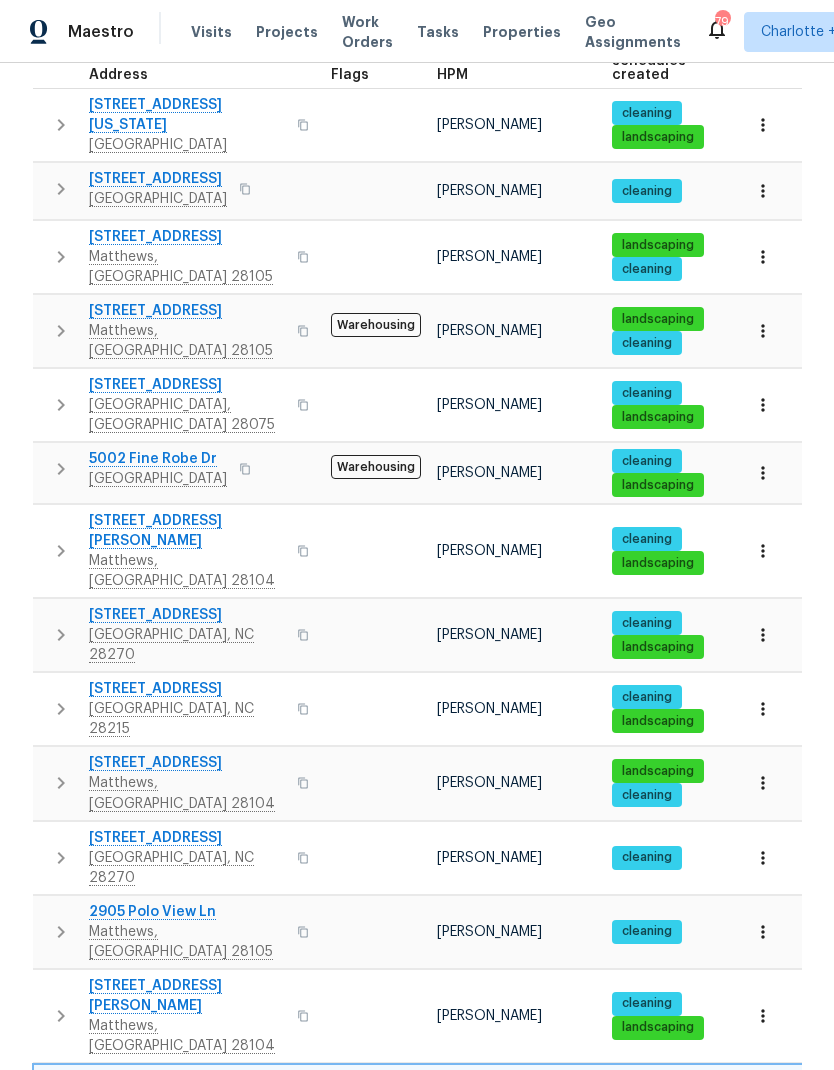 click on "Start" at bounding box center (924, 1227) 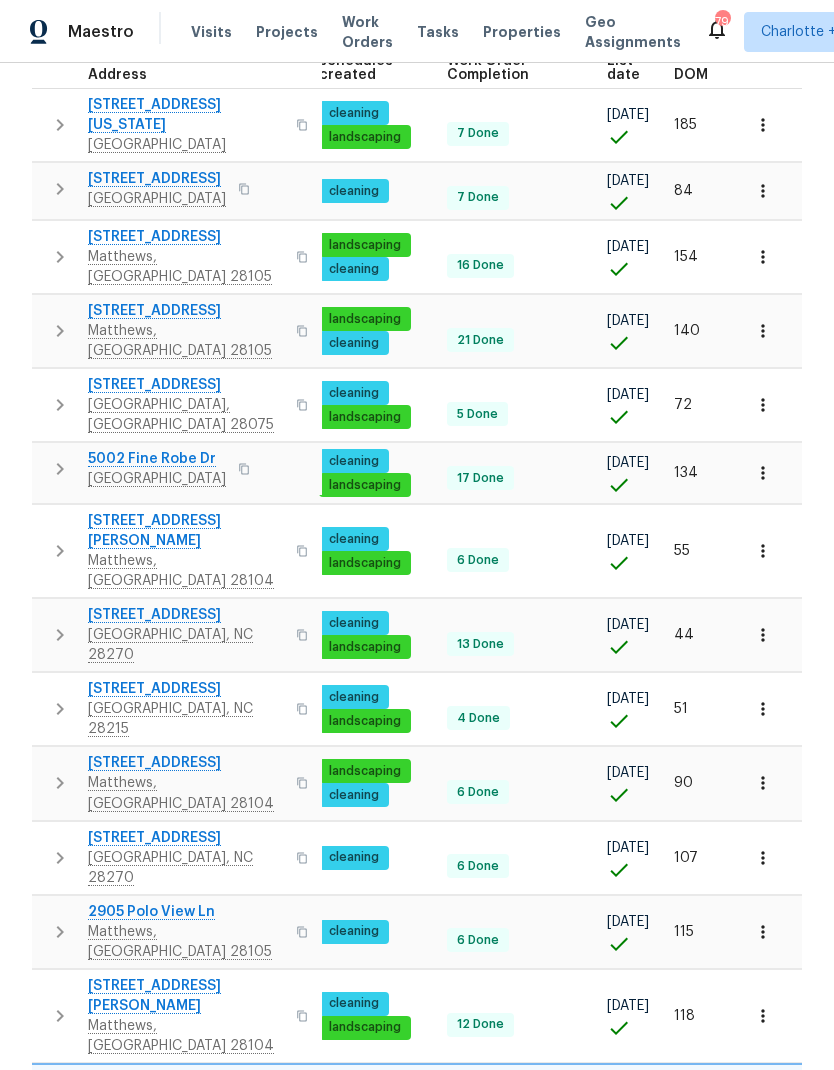 click on "Mark Seen" at bounding box center (721, 1184) 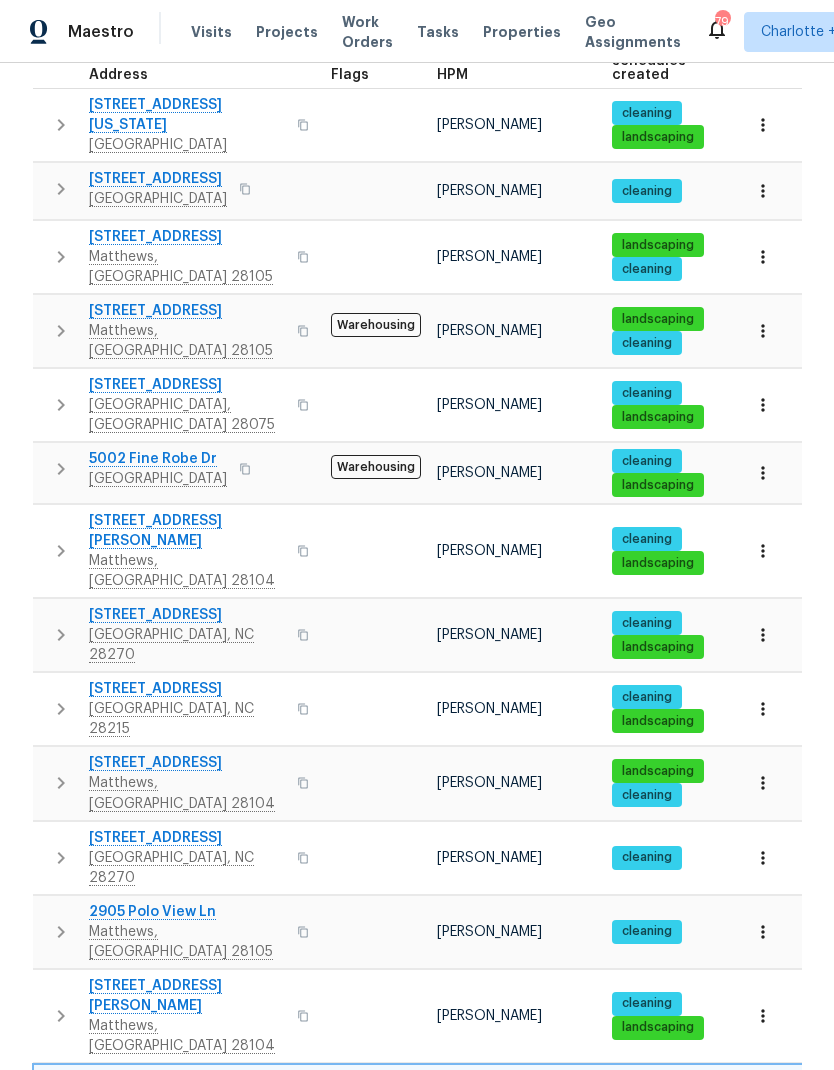 click at bounding box center (62, 1101) 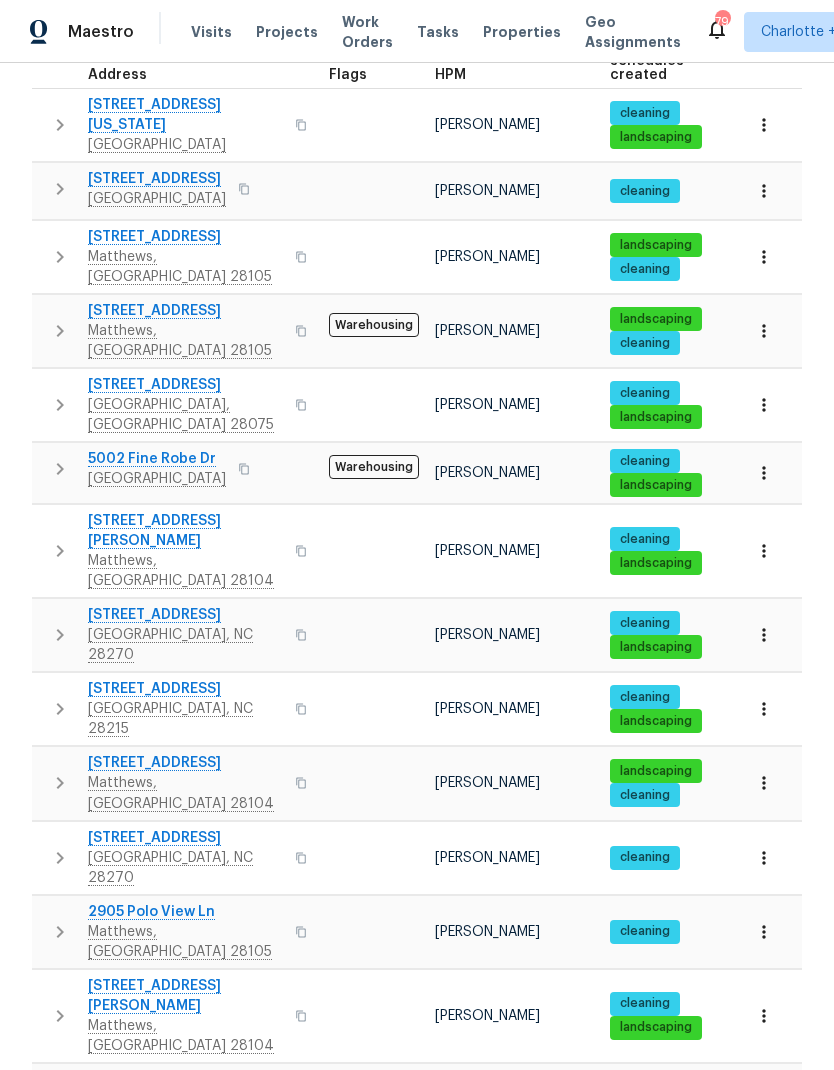 click at bounding box center [60, 1174] 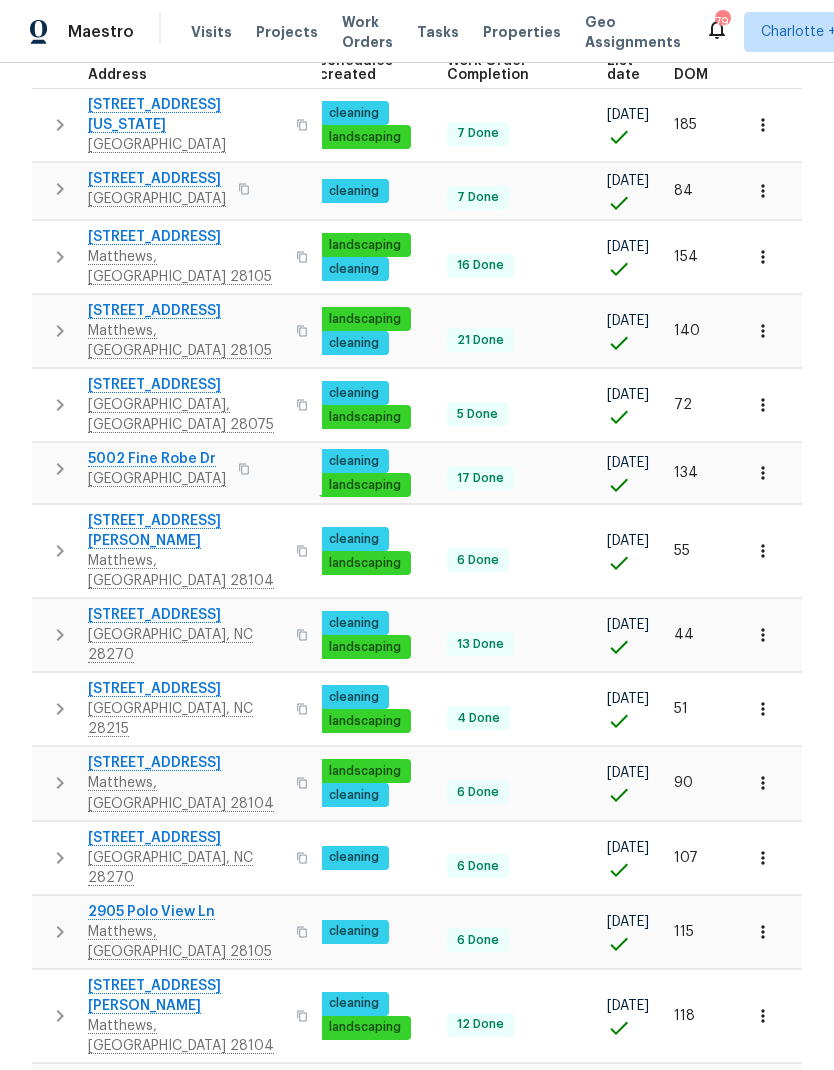 click on "Mark Seen" at bounding box center (721, 1258) 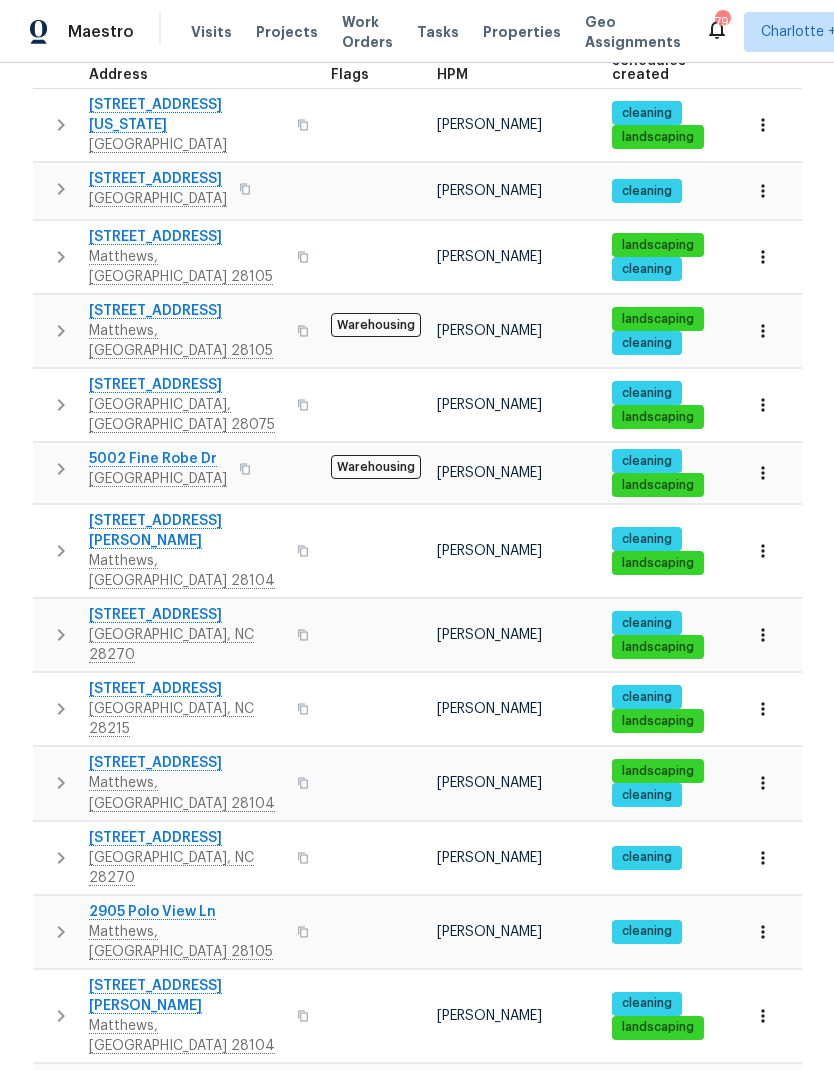 click 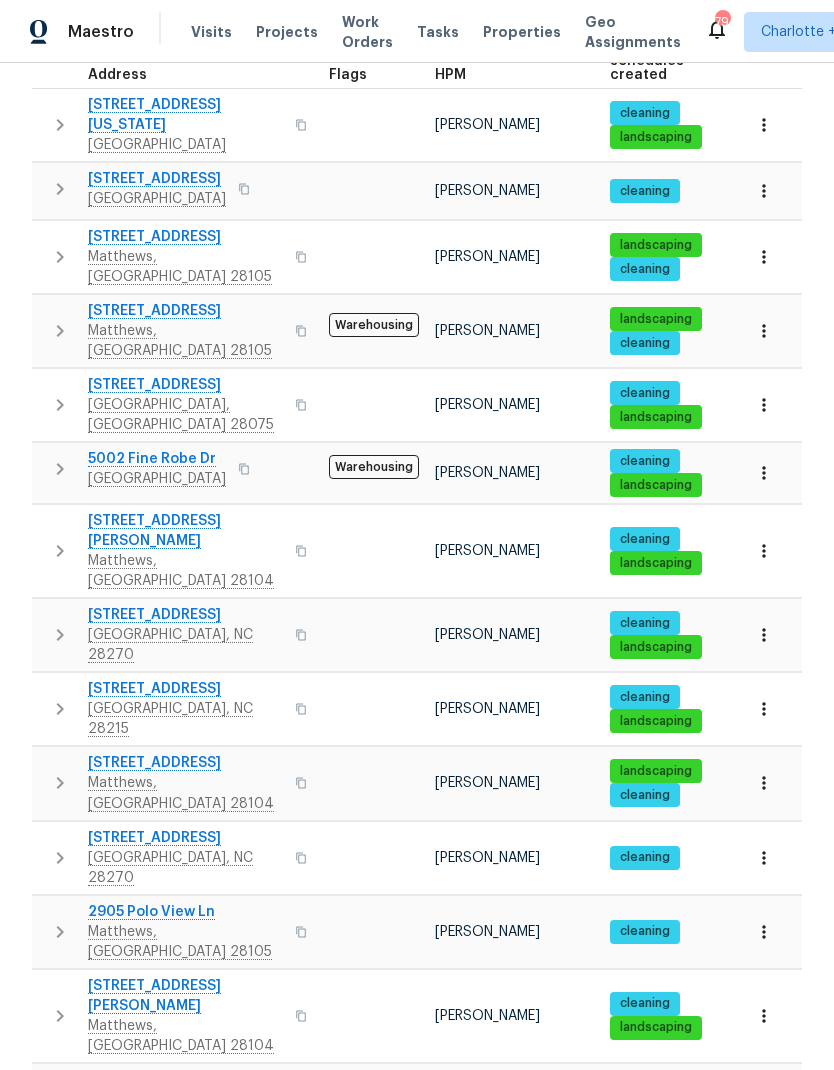 click 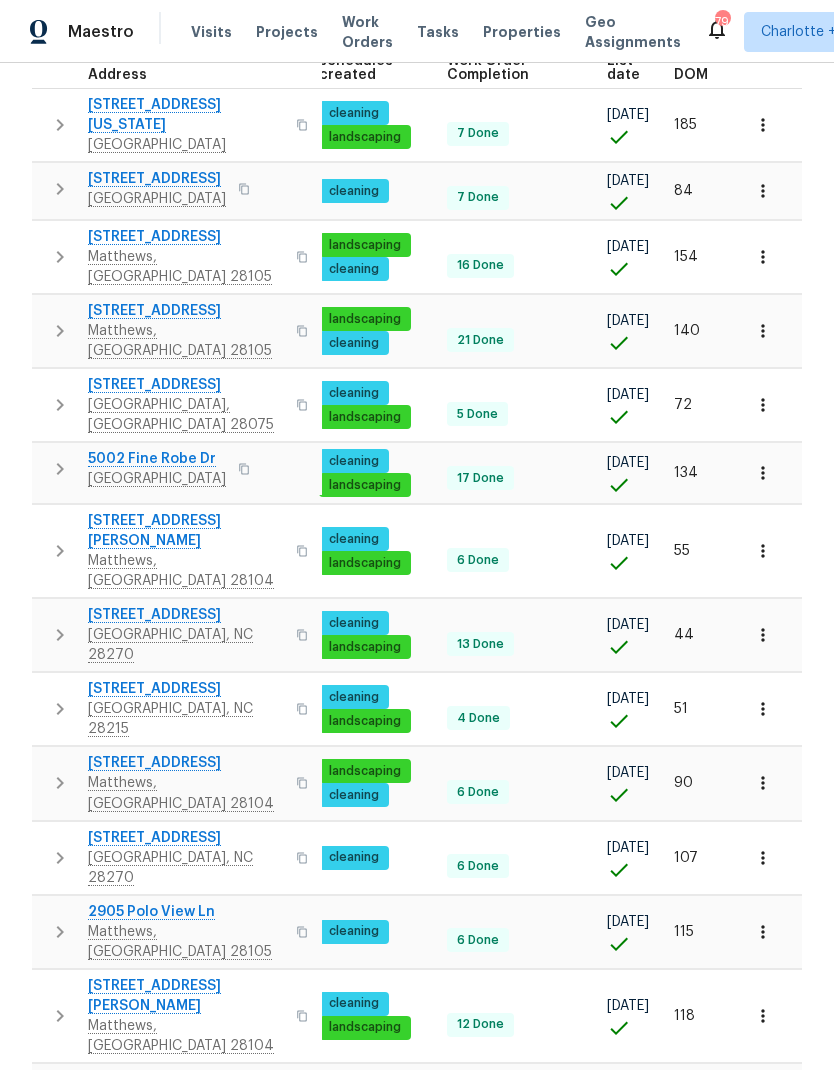 click on "Mark Seen" at bounding box center [721, 1351] 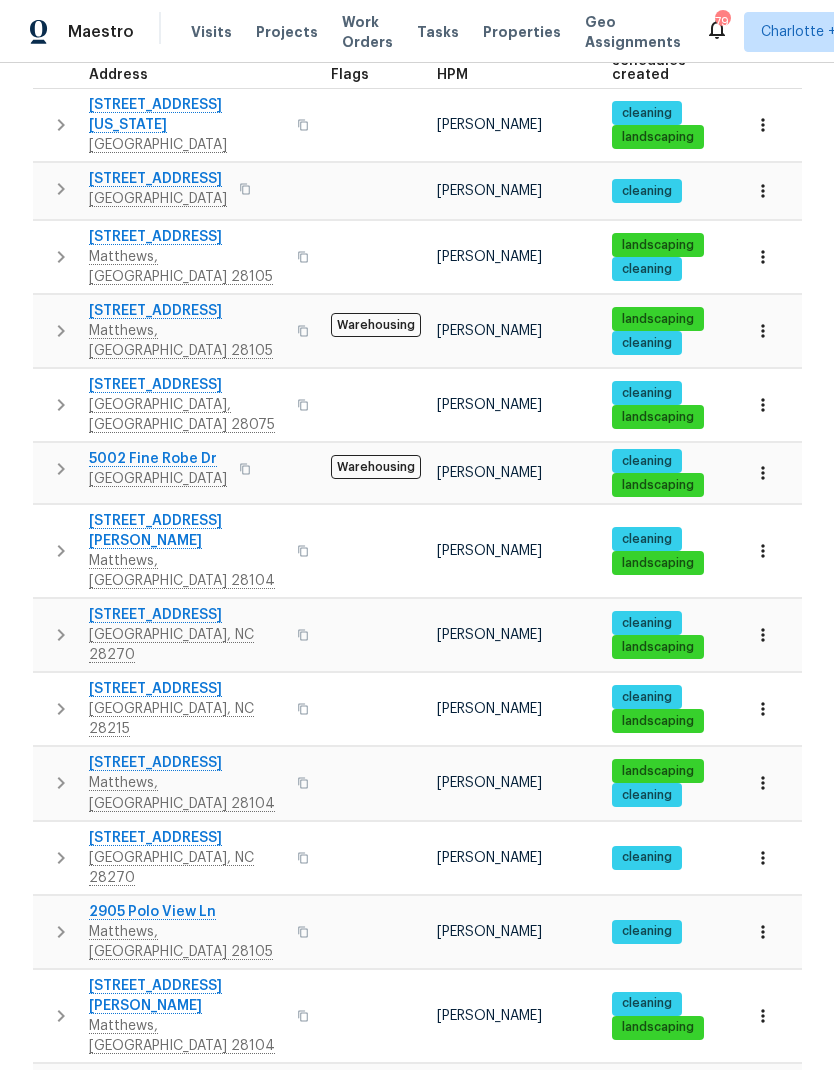 click at bounding box center [62, 1249] 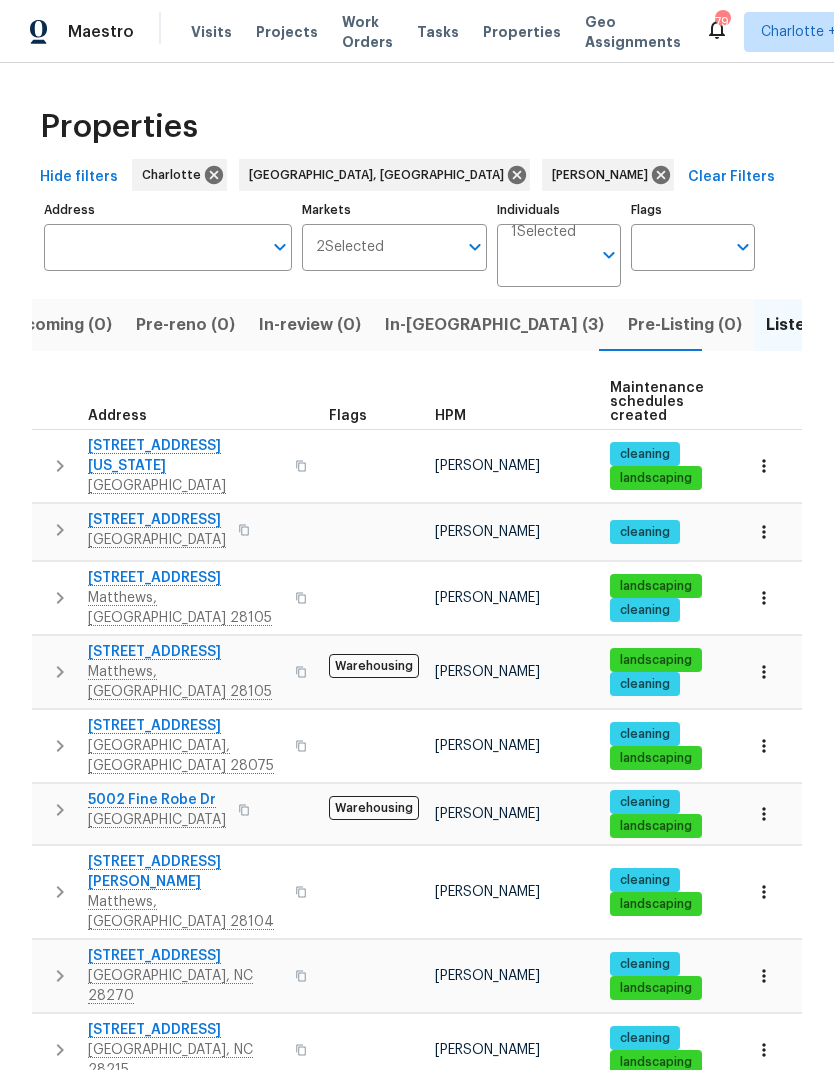 click on "In-[GEOGRAPHIC_DATA] (3)" at bounding box center [494, 325] 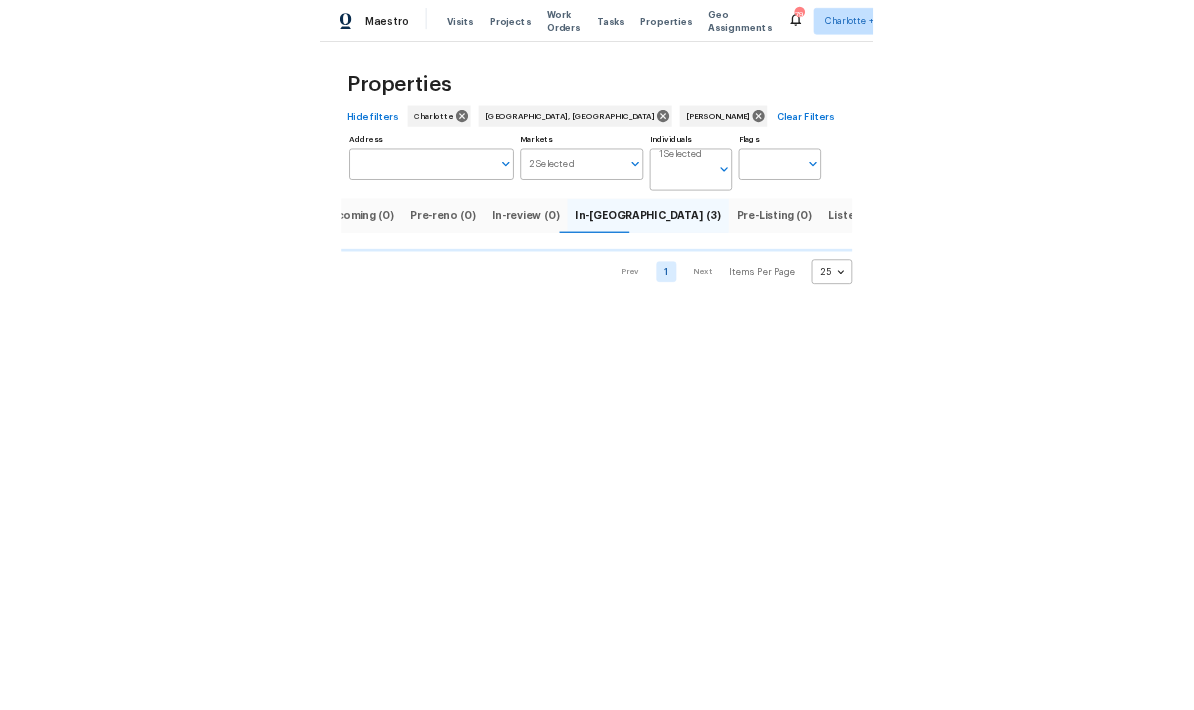 scroll, scrollTop: 0, scrollLeft: 0, axis: both 